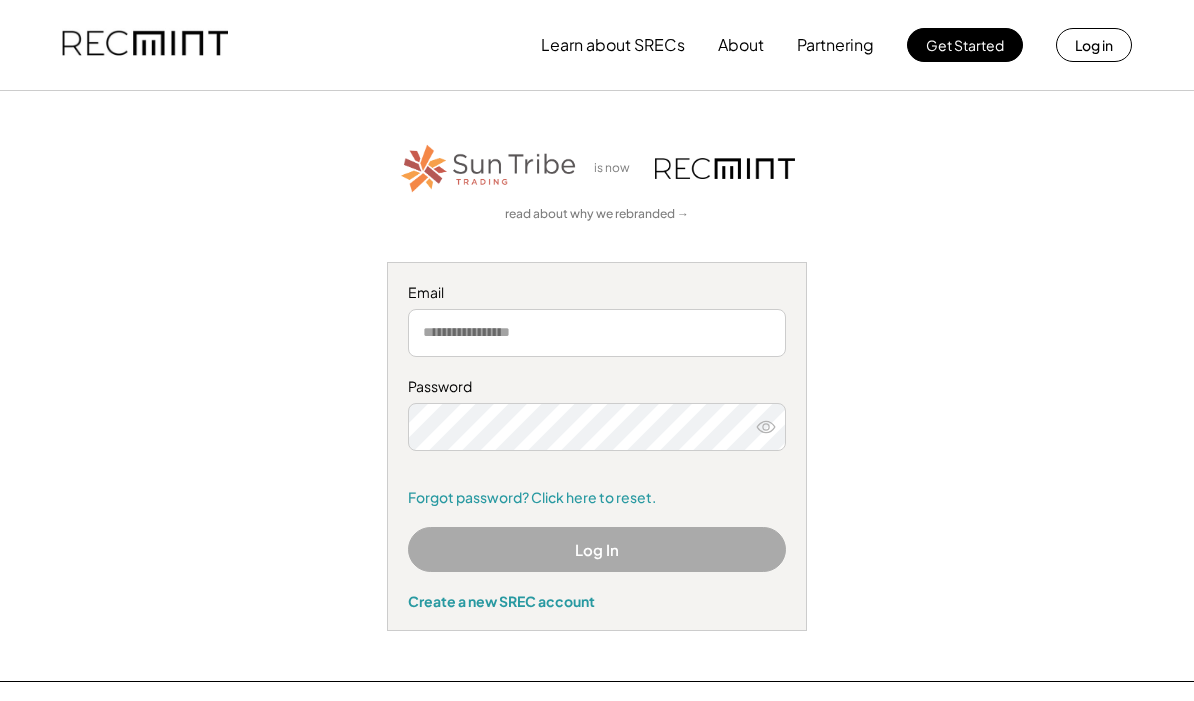 scroll, scrollTop: 0, scrollLeft: 0, axis: both 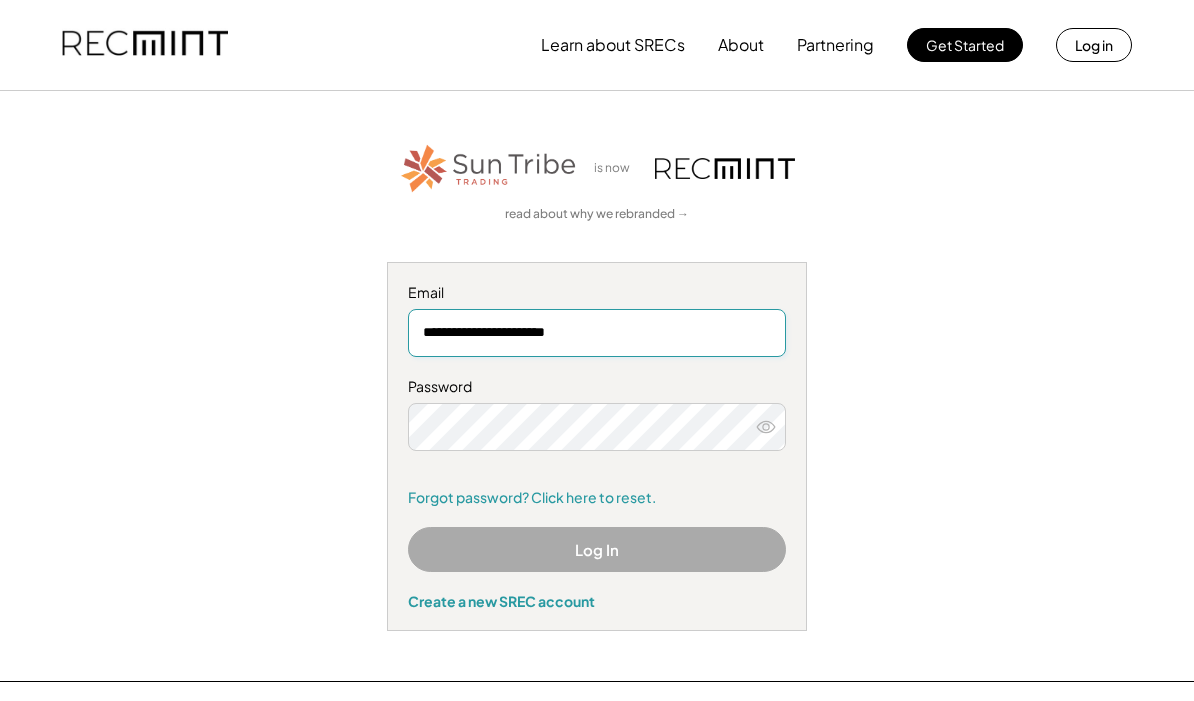 type on "**********" 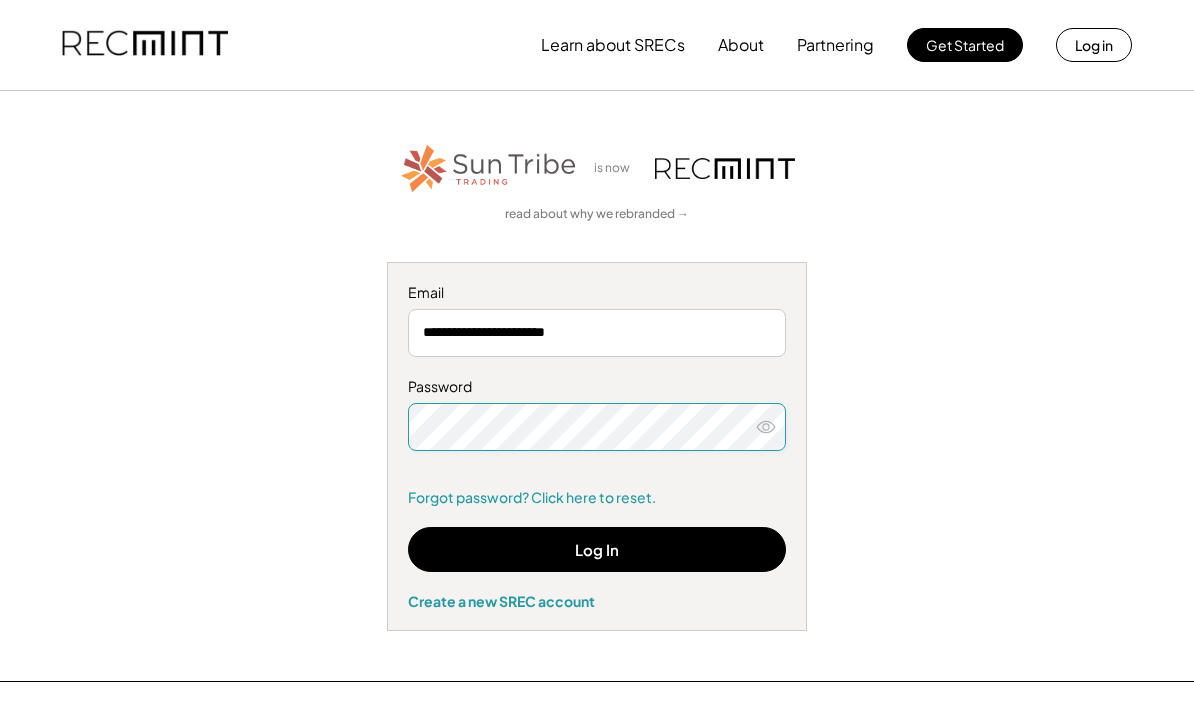 click on "Log In" at bounding box center [597, 549] 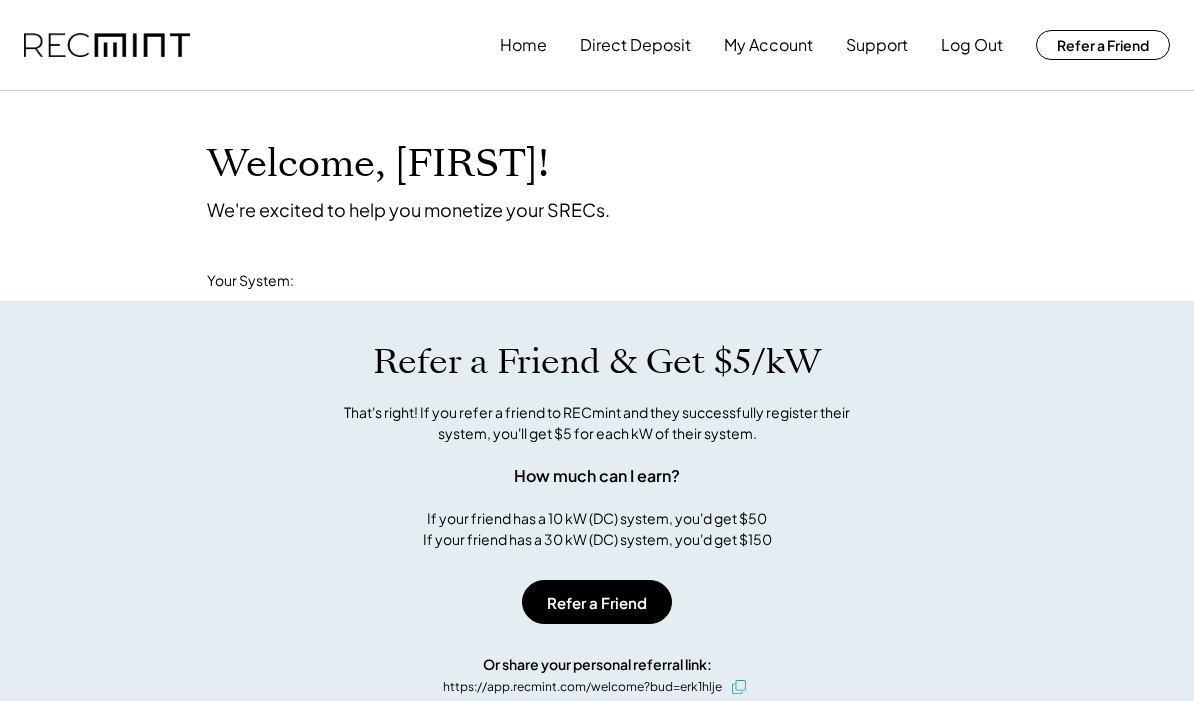 scroll, scrollTop: 0, scrollLeft: 0, axis: both 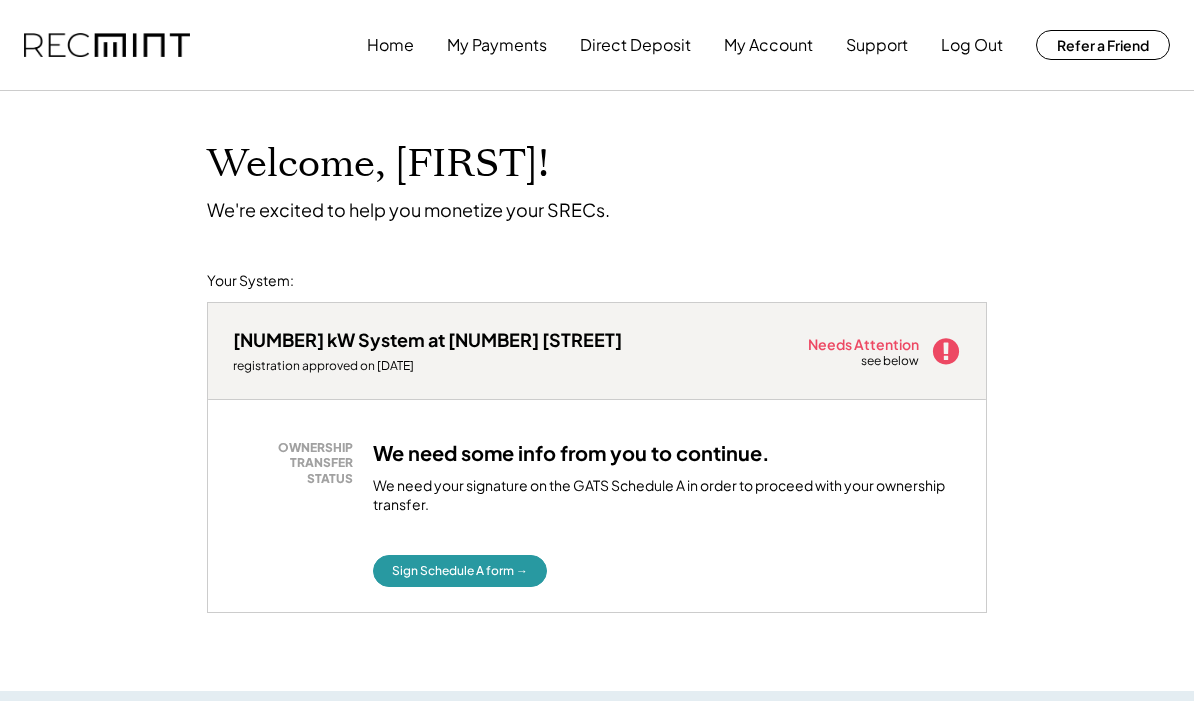 click on "Sign Schedule A form →" at bounding box center [460, 571] 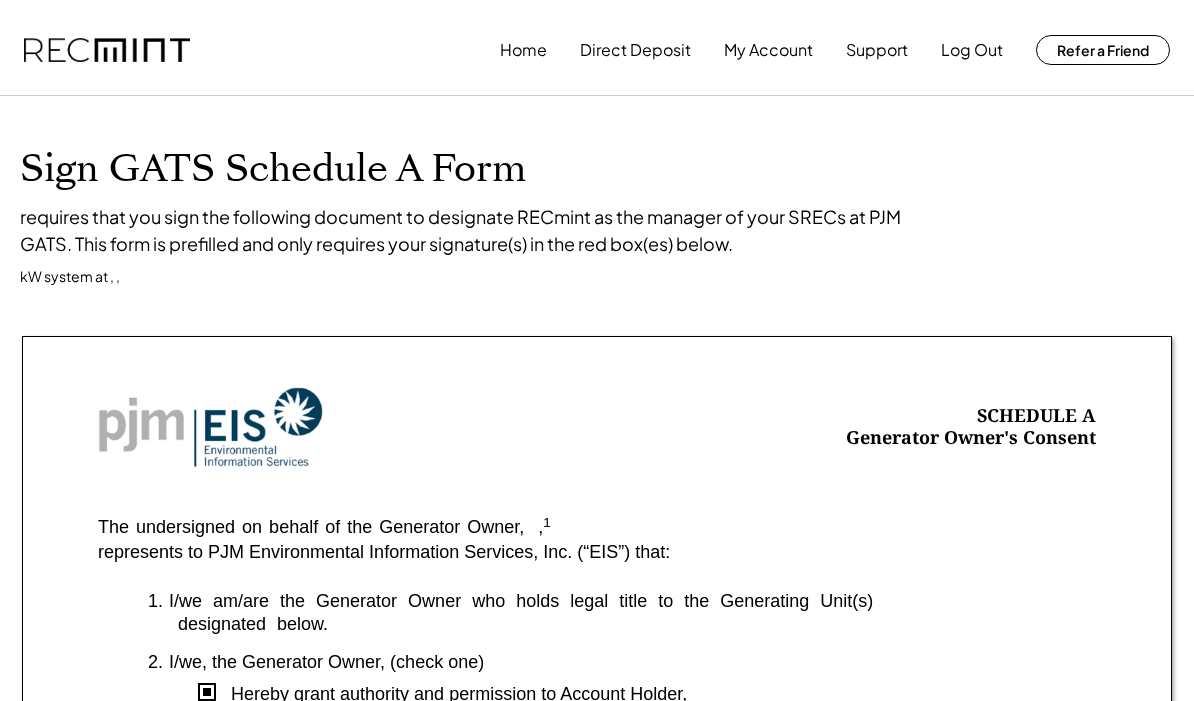 scroll, scrollTop: 0, scrollLeft: 0, axis: both 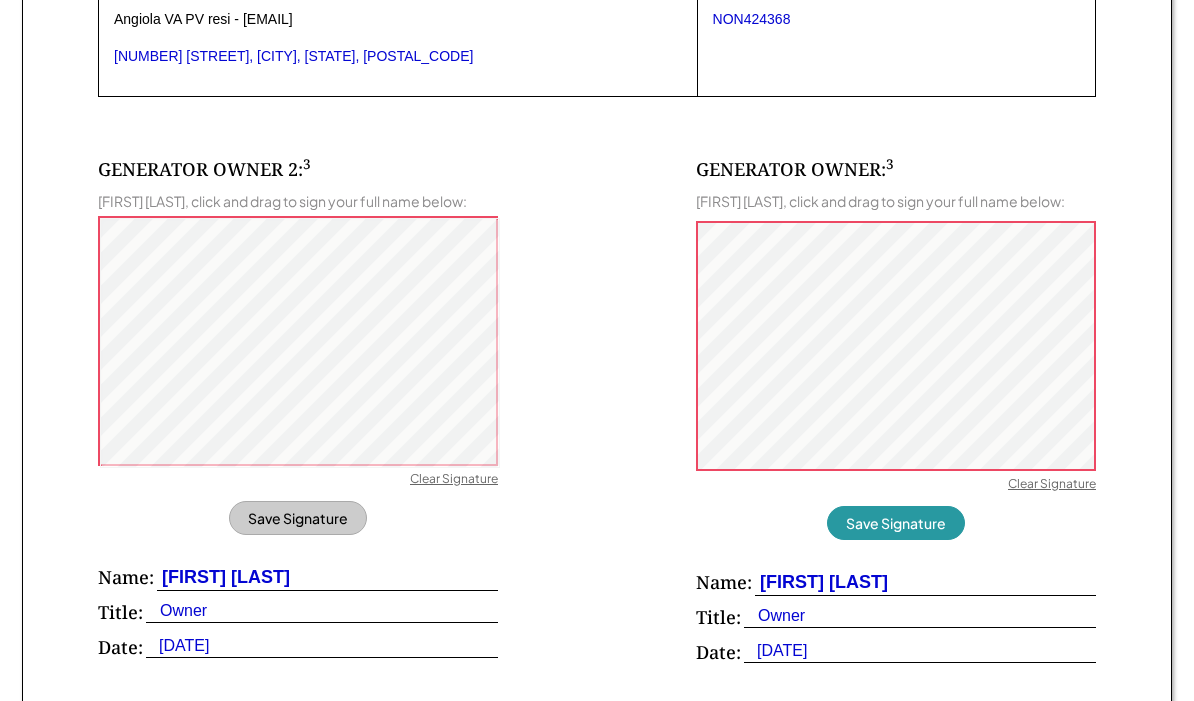 click on "Clear Signature" at bounding box center (1052, 486) 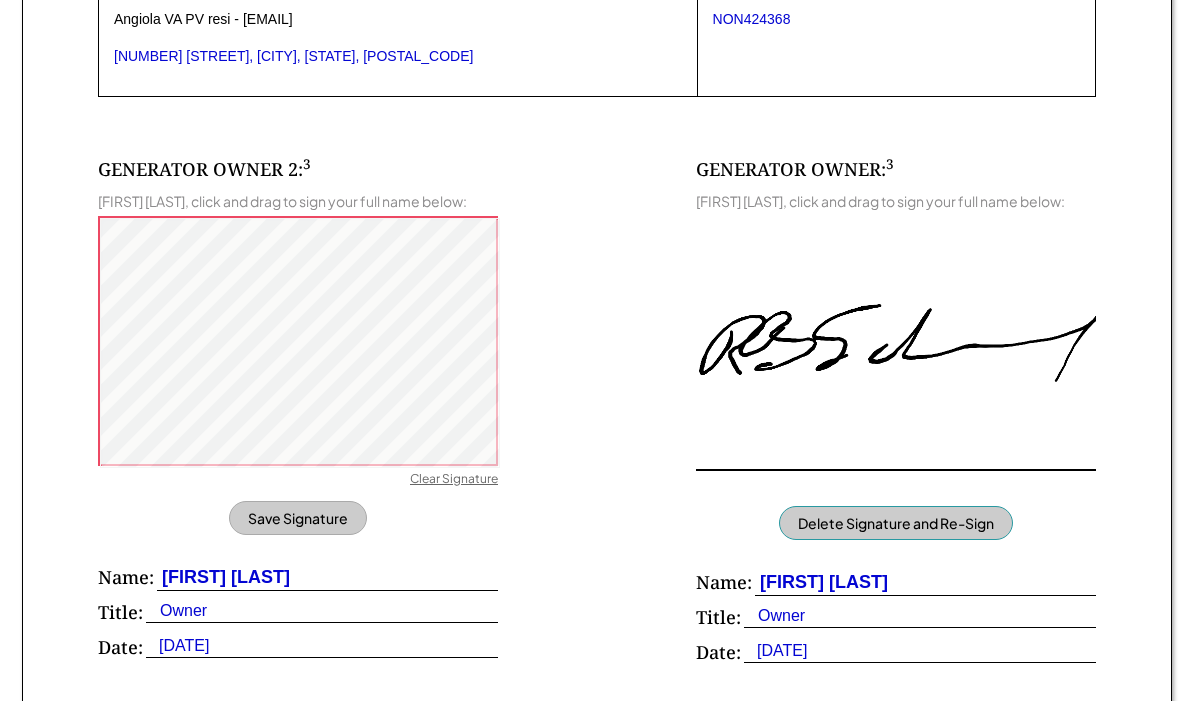 click on "Save Signature" at bounding box center (298, 518) 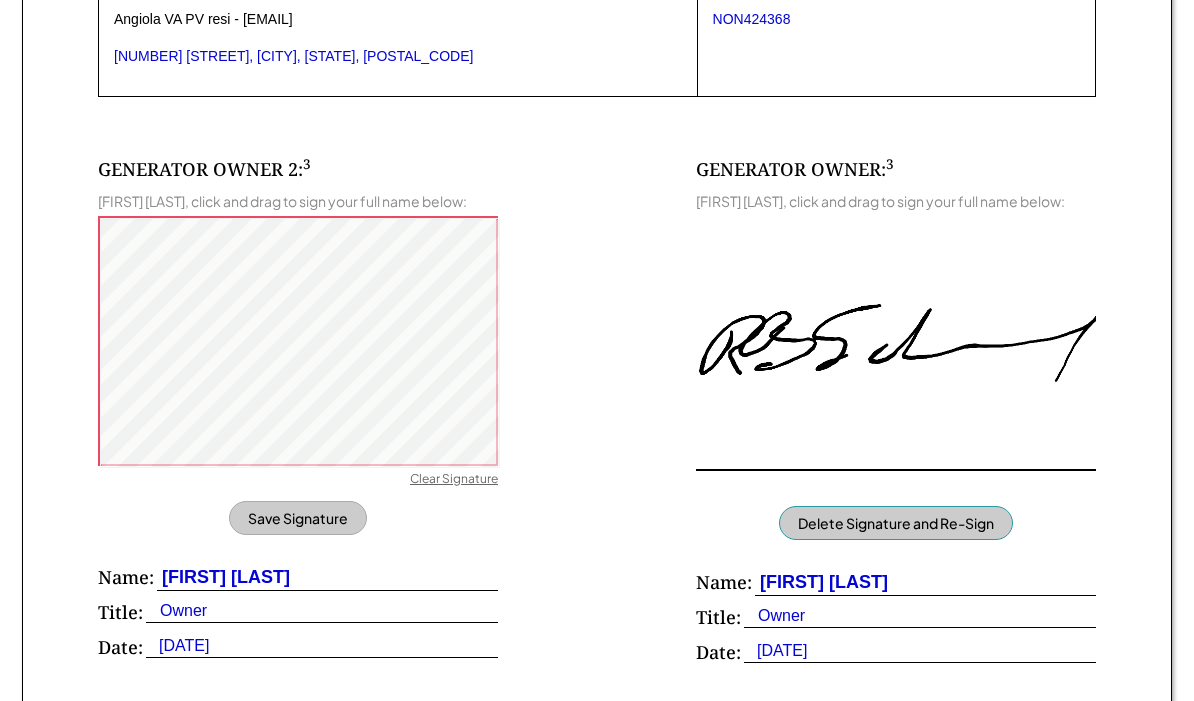 click on "Save Signature" at bounding box center (298, 518) 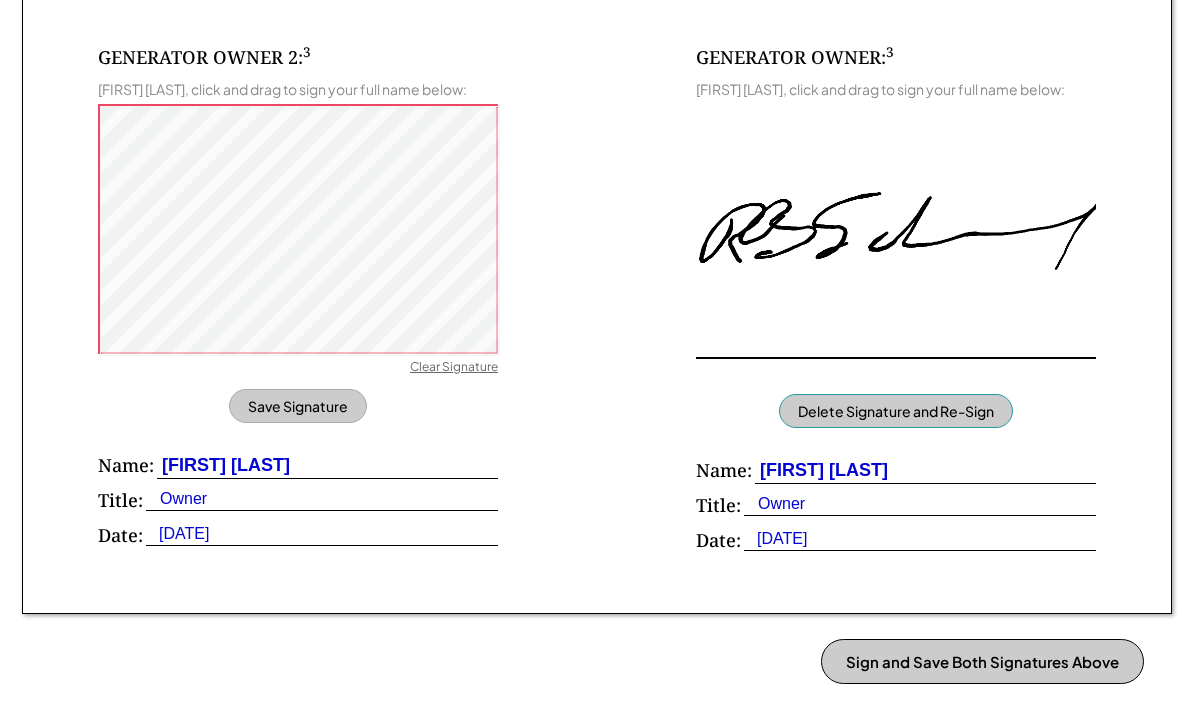 scroll, scrollTop: 1302, scrollLeft: 0, axis: vertical 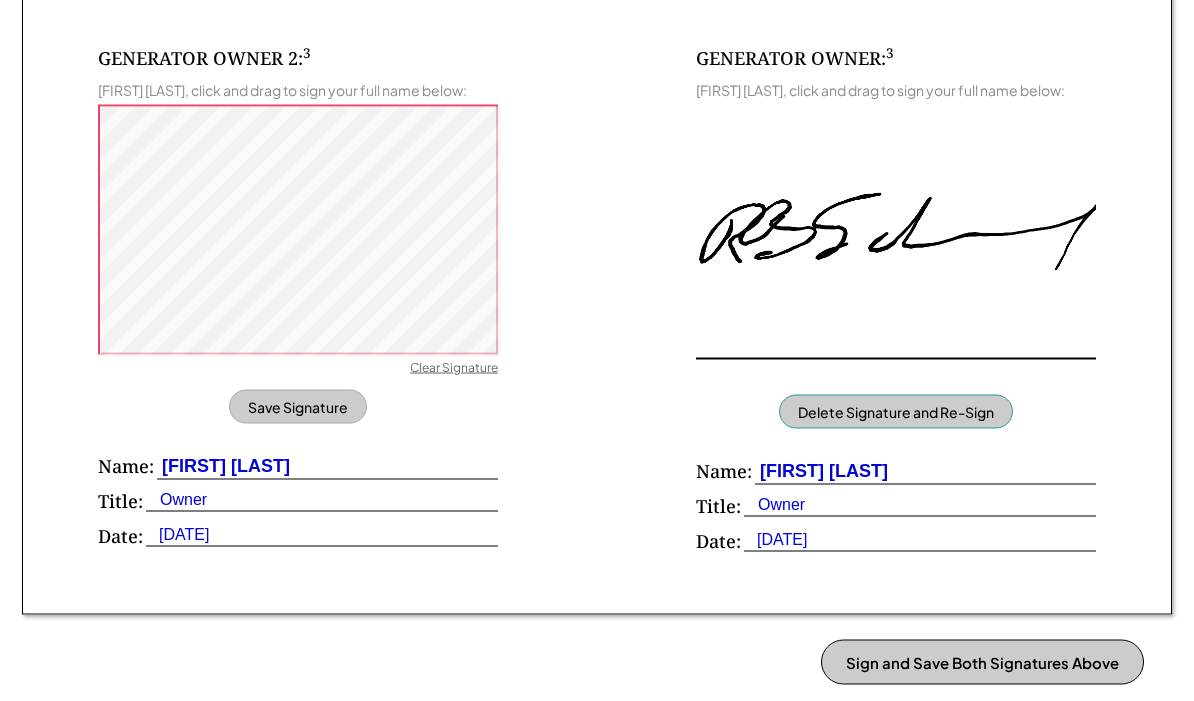 click on "Save Signature" at bounding box center [298, 407] 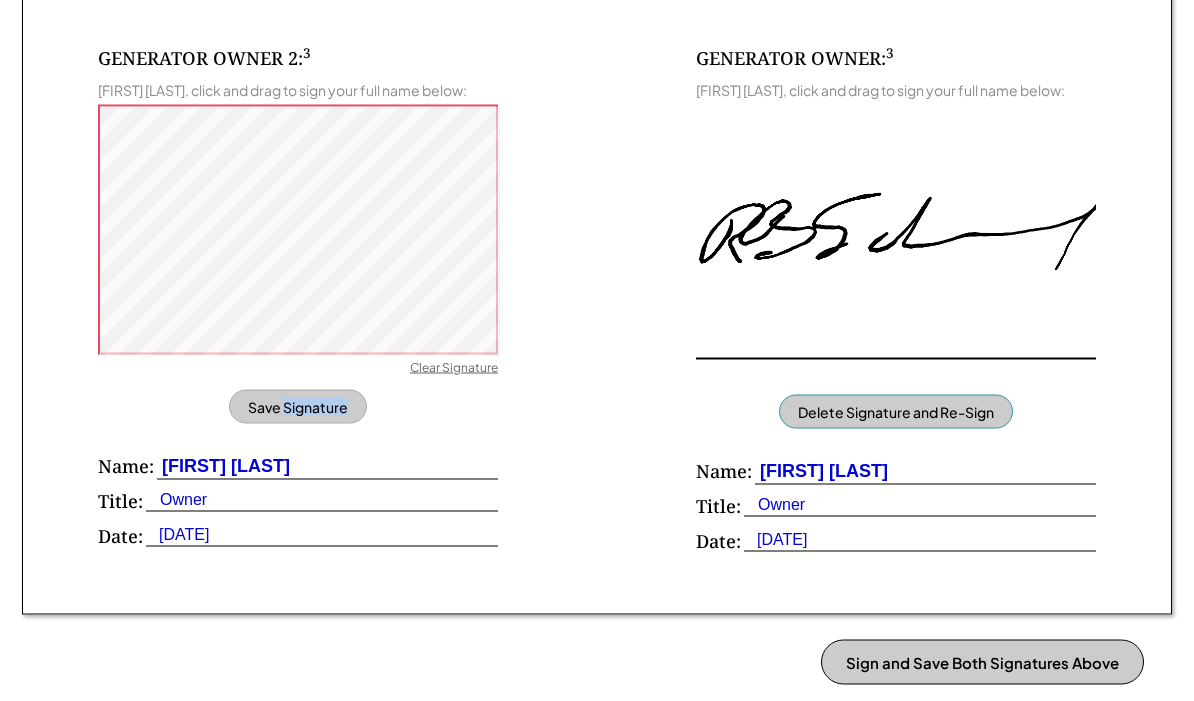 click on "[CITY], [STATE] [POSTAL_CODE]" at bounding box center [298, 302] 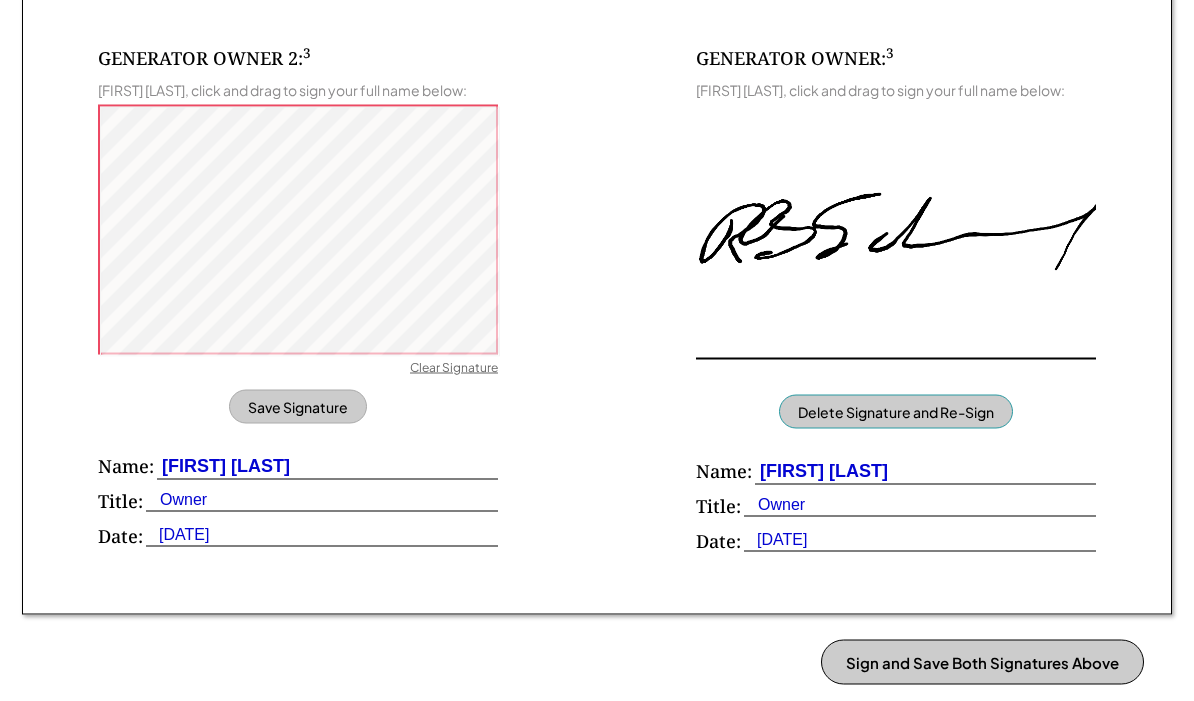 click on "Save Signature" at bounding box center [298, 407] 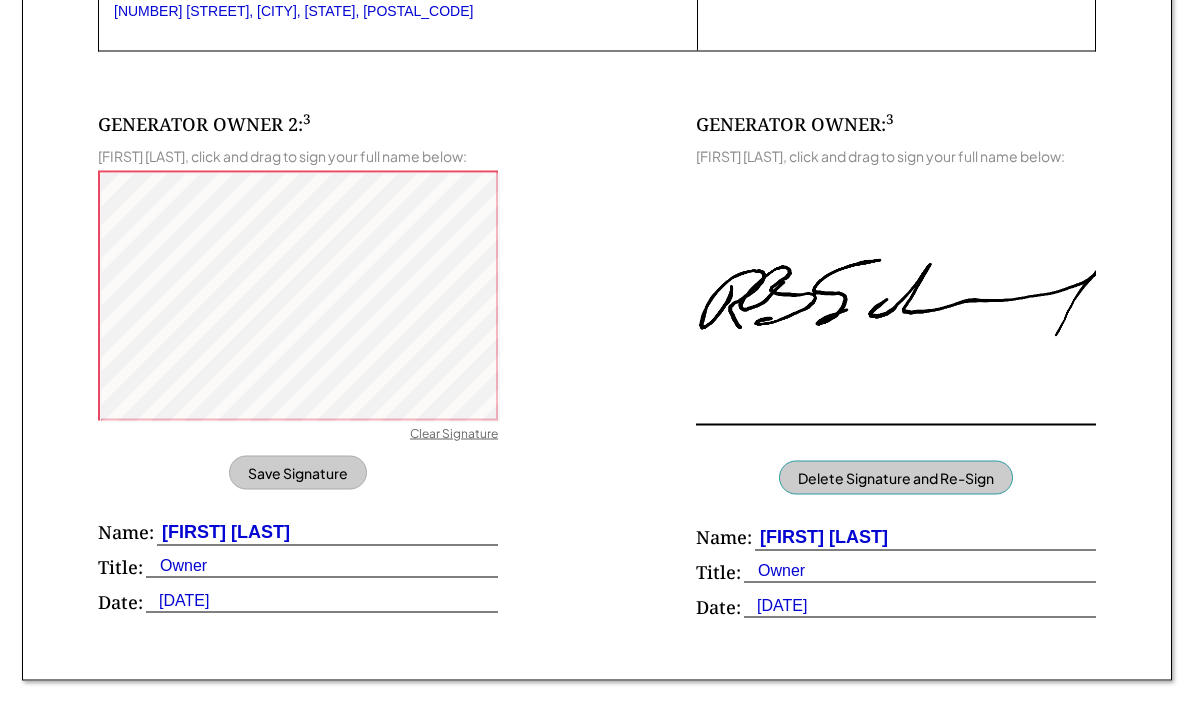 scroll, scrollTop: 1237, scrollLeft: 0, axis: vertical 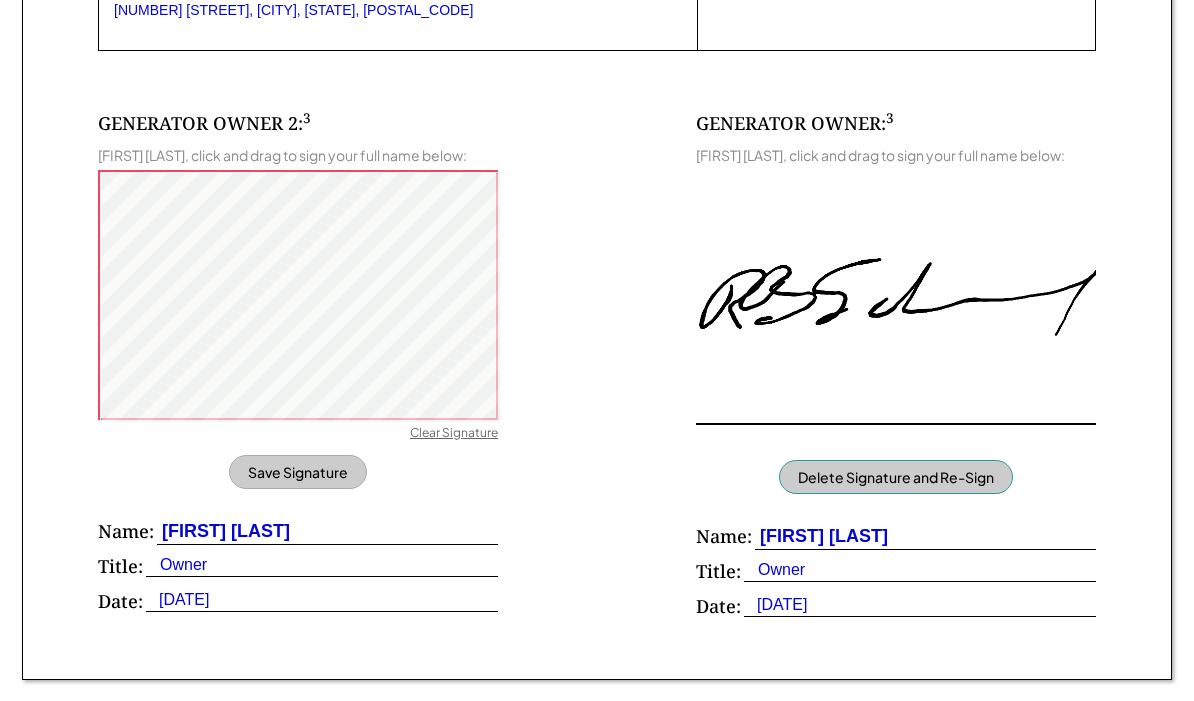 click on "Save Signature" at bounding box center (298, 472) 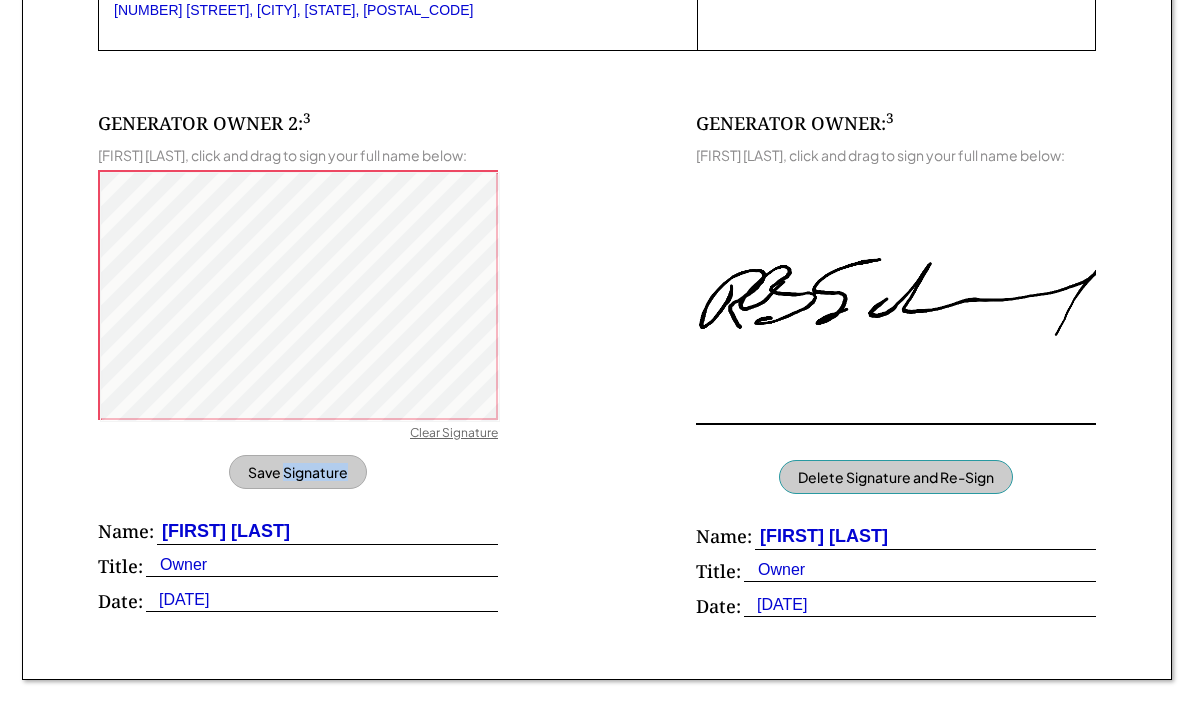 click on "Delete Signature and Re-Sign" at bounding box center (896, 477) 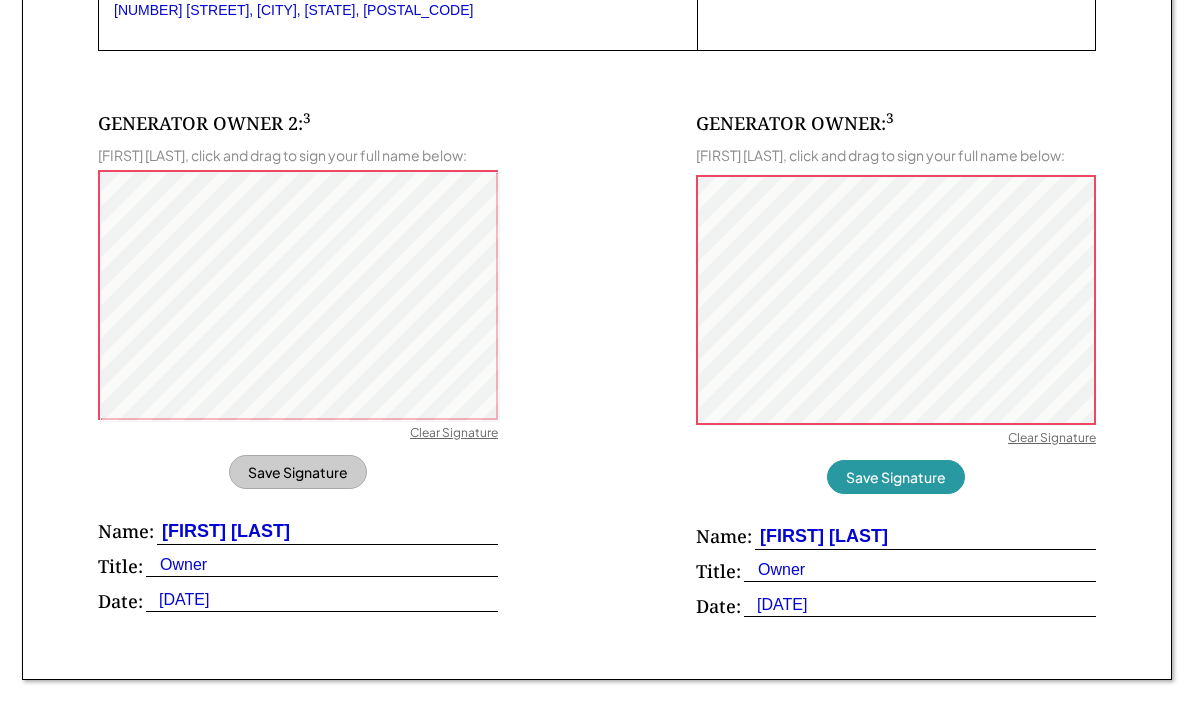 click on "Save Signature" at bounding box center [896, 477] 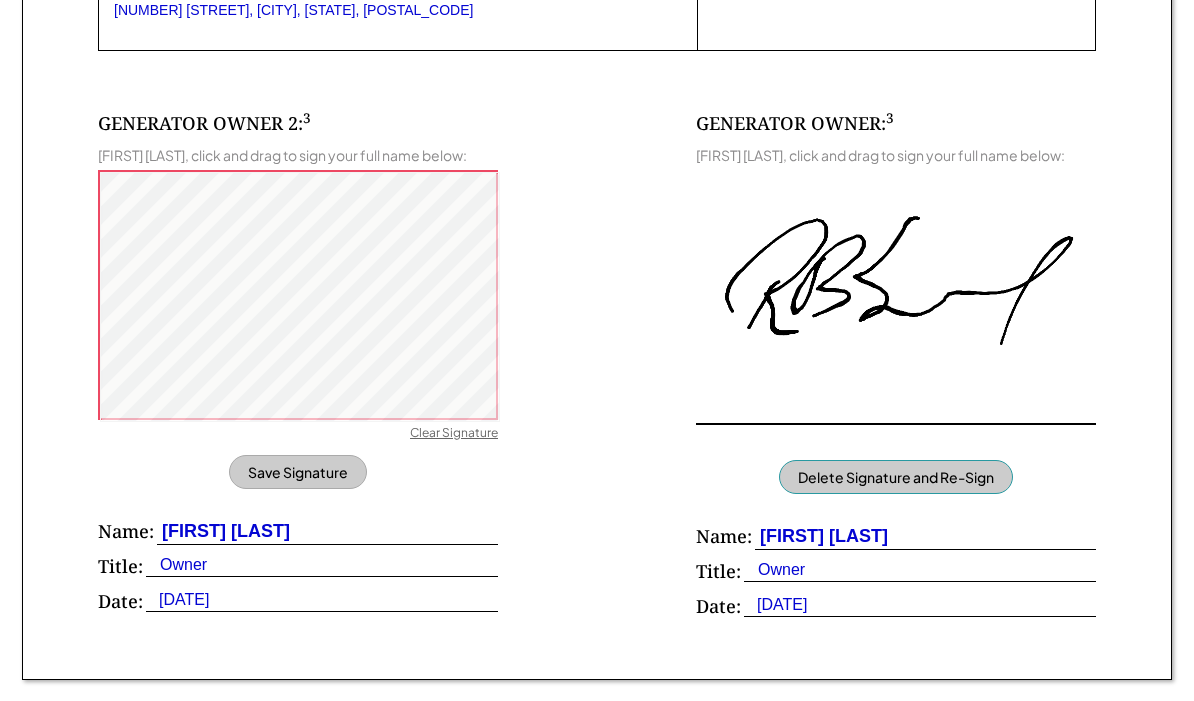 click on "Sign and Save Both Signatures Above" at bounding box center (982, 727) 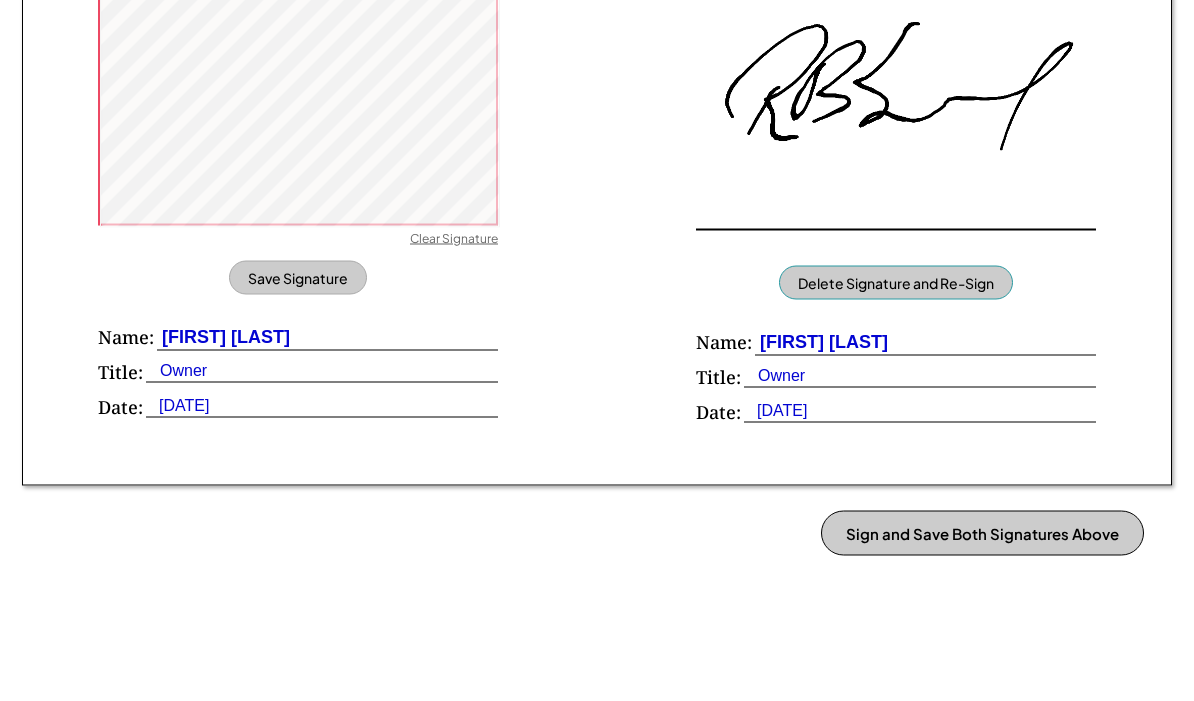 scroll, scrollTop: 1427, scrollLeft: 0, axis: vertical 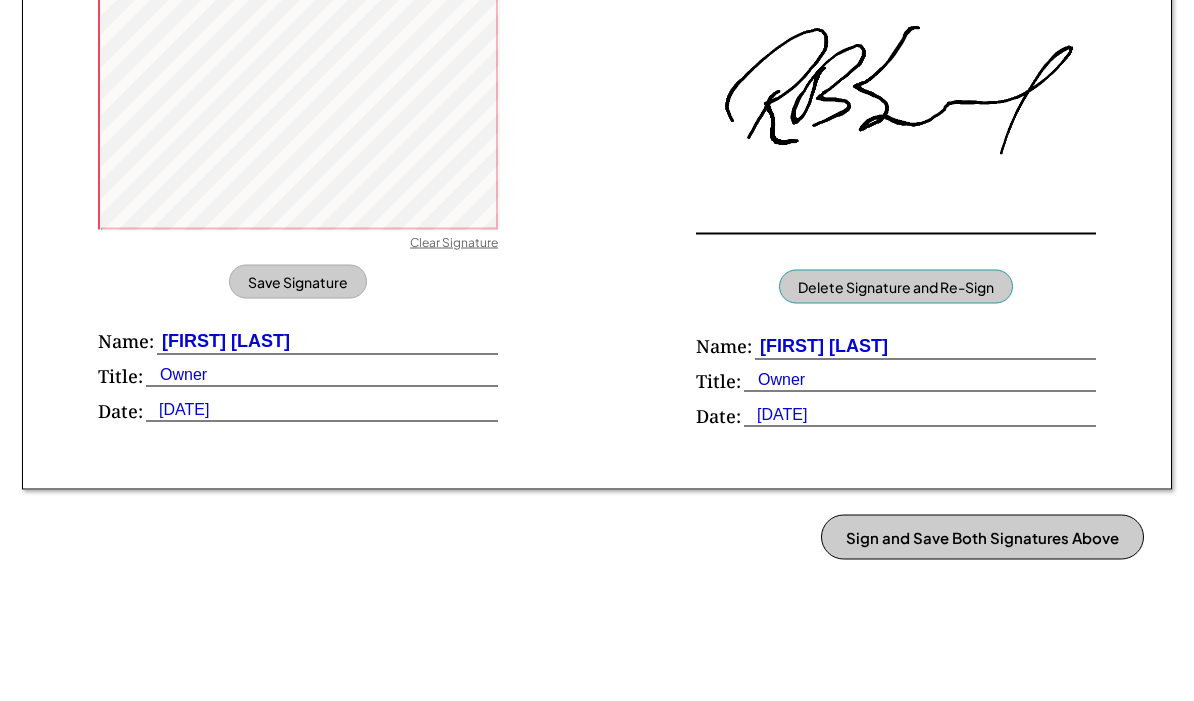 click on "Save Signature" at bounding box center [298, 282] 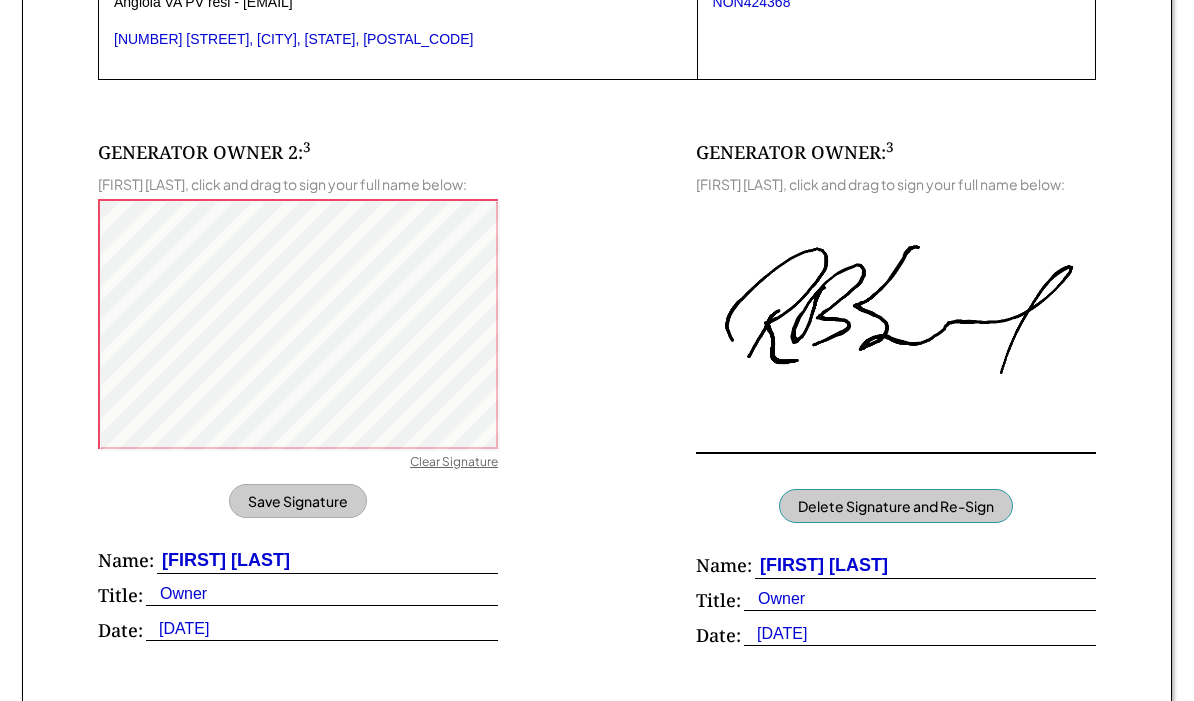 scroll, scrollTop: 1206, scrollLeft: 0, axis: vertical 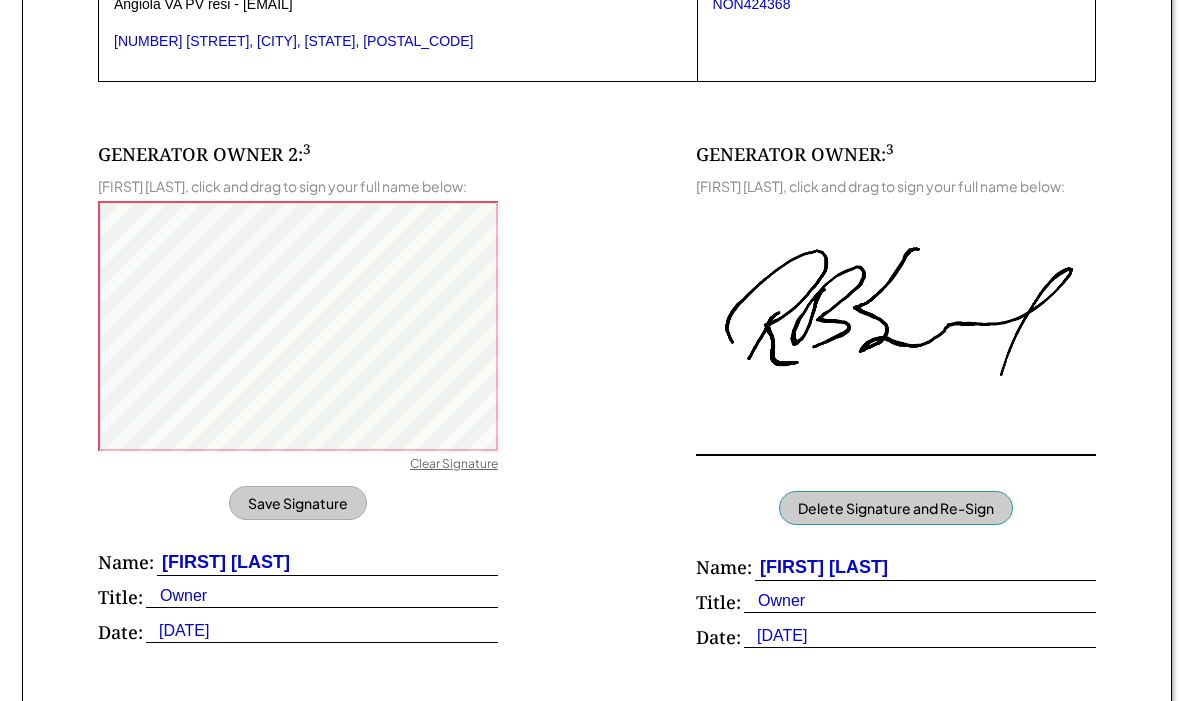 click on "Save Signature" at bounding box center [298, 503] 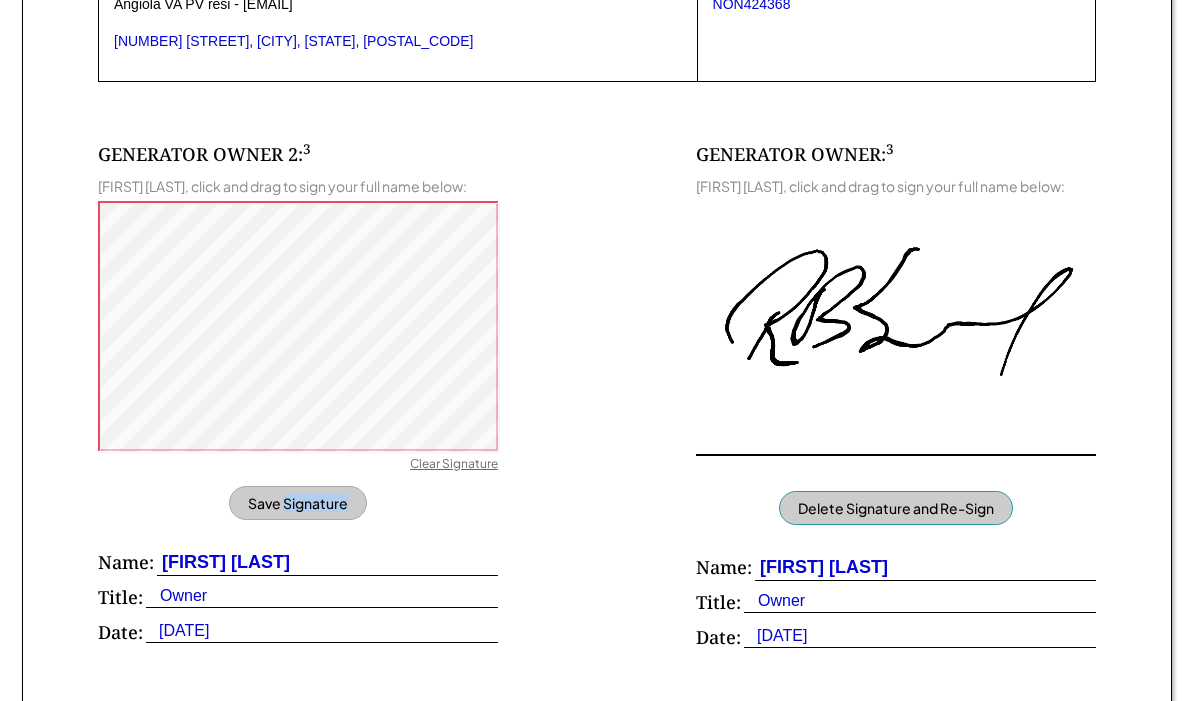 click on "Delete Signature and Re-Sign" at bounding box center (896, 508) 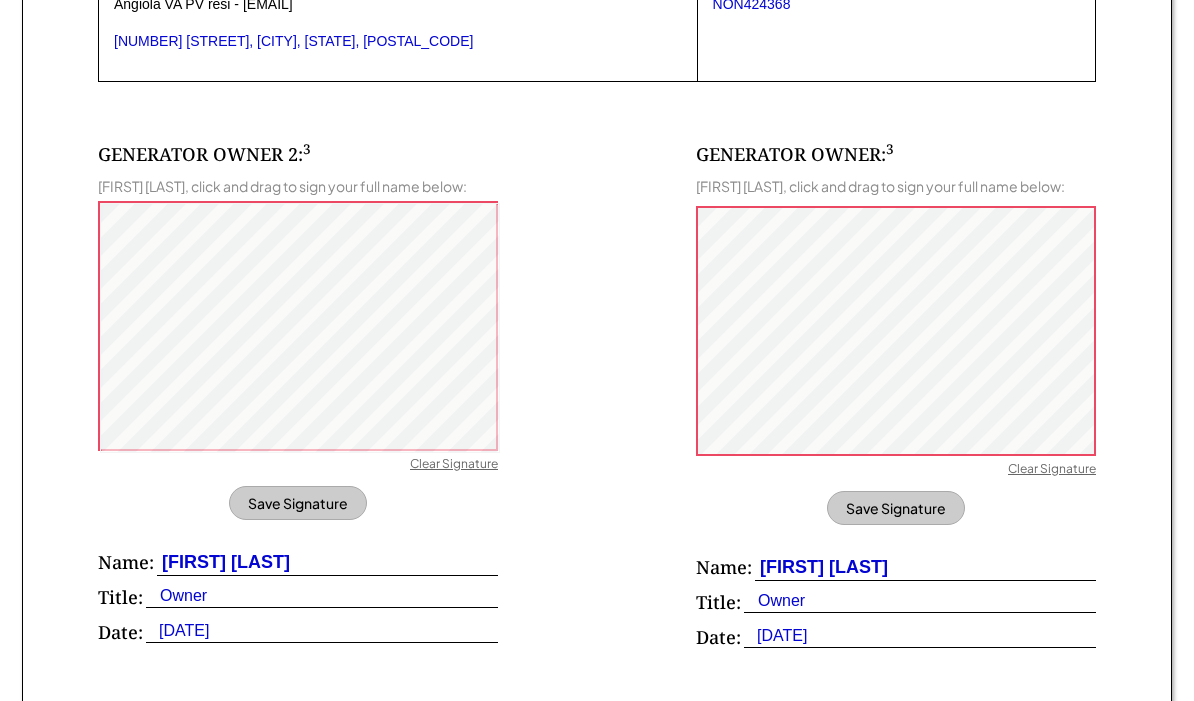 click on "Save Signature" at bounding box center [298, 503] 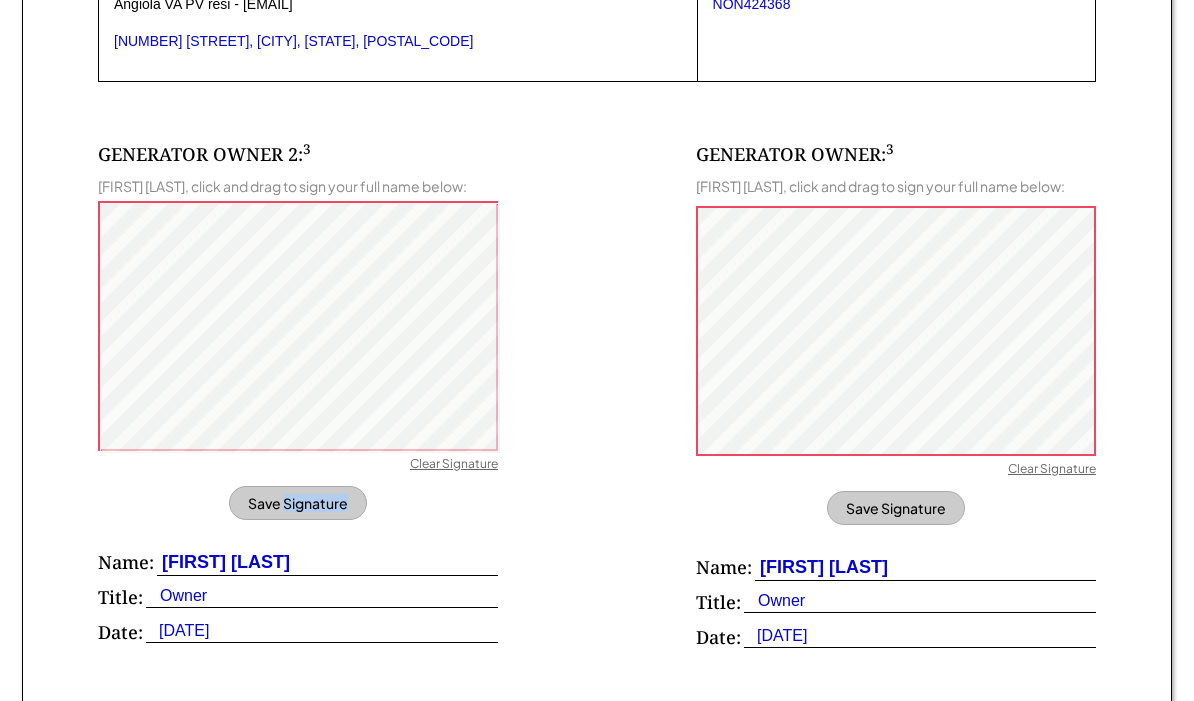 click on "Save Signature" at bounding box center [298, 503] 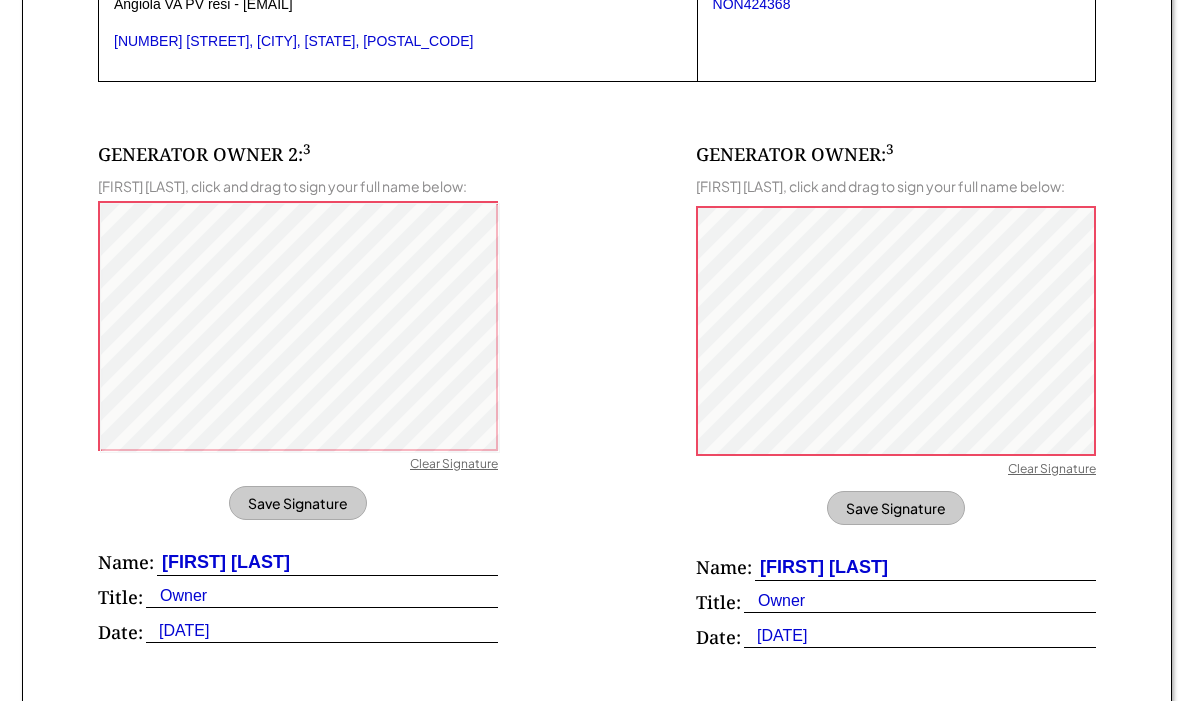 click on "Save Signature" at bounding box center (298, 503) 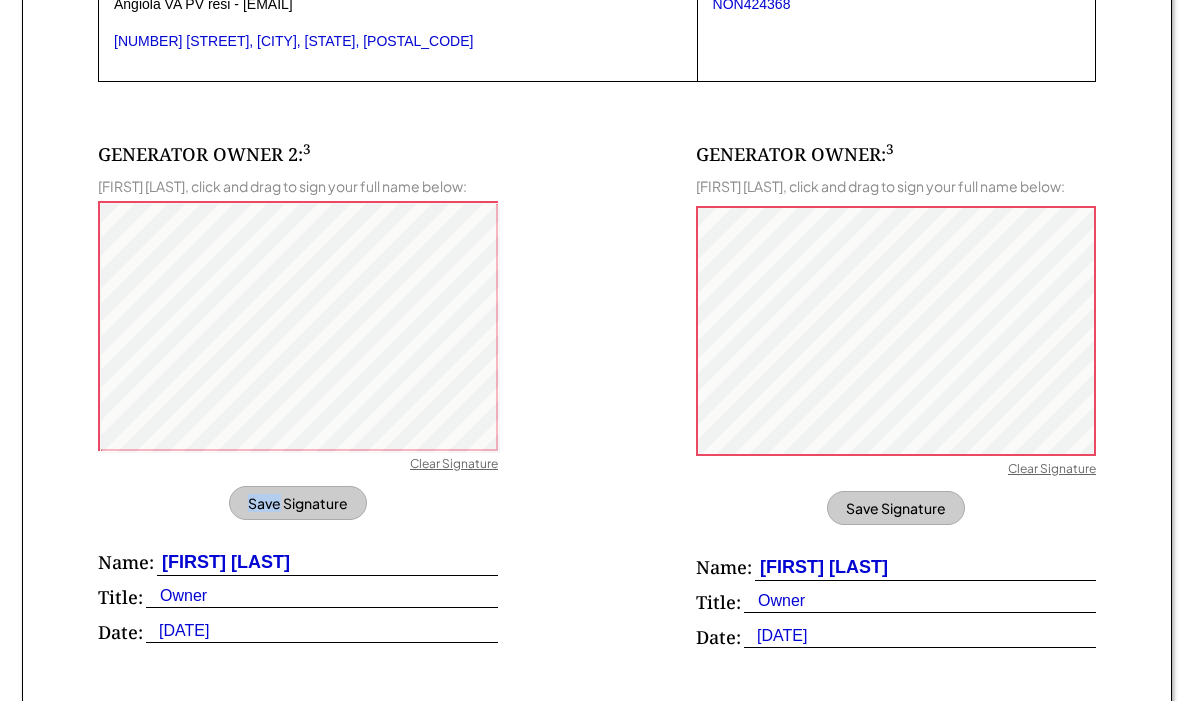 click on "Save Signature" at bounding box center [298, 503] 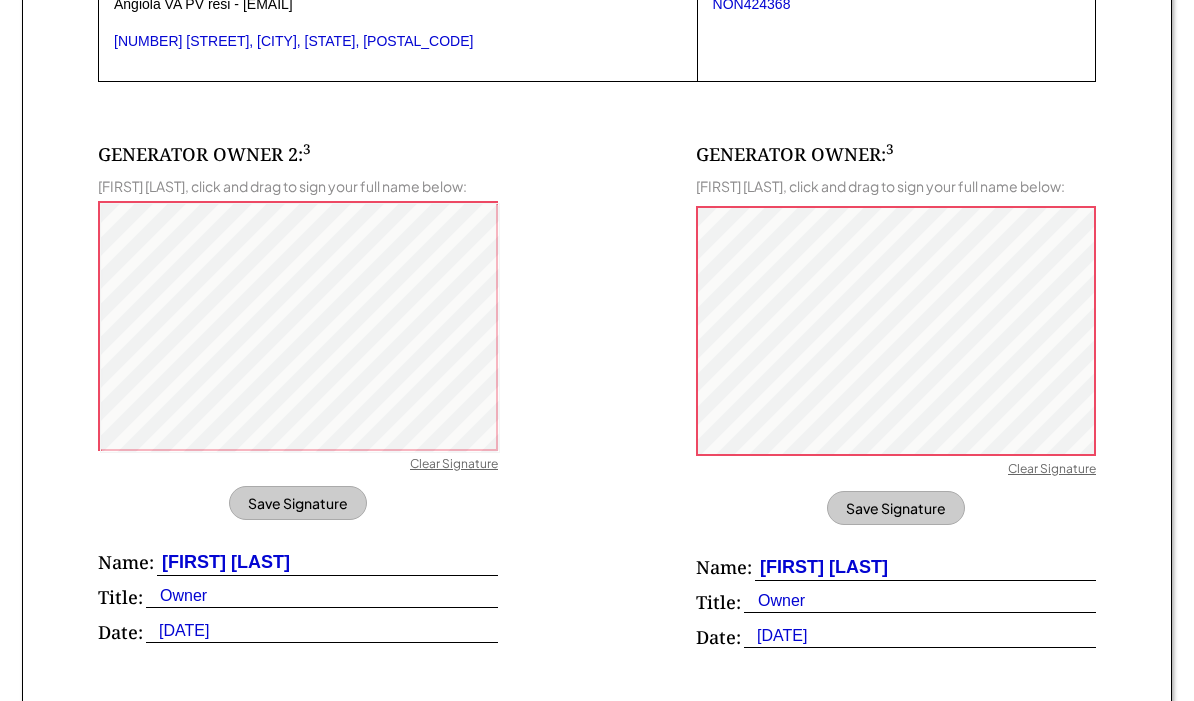 click on "Save Signature" at bounding box center [298, 503] 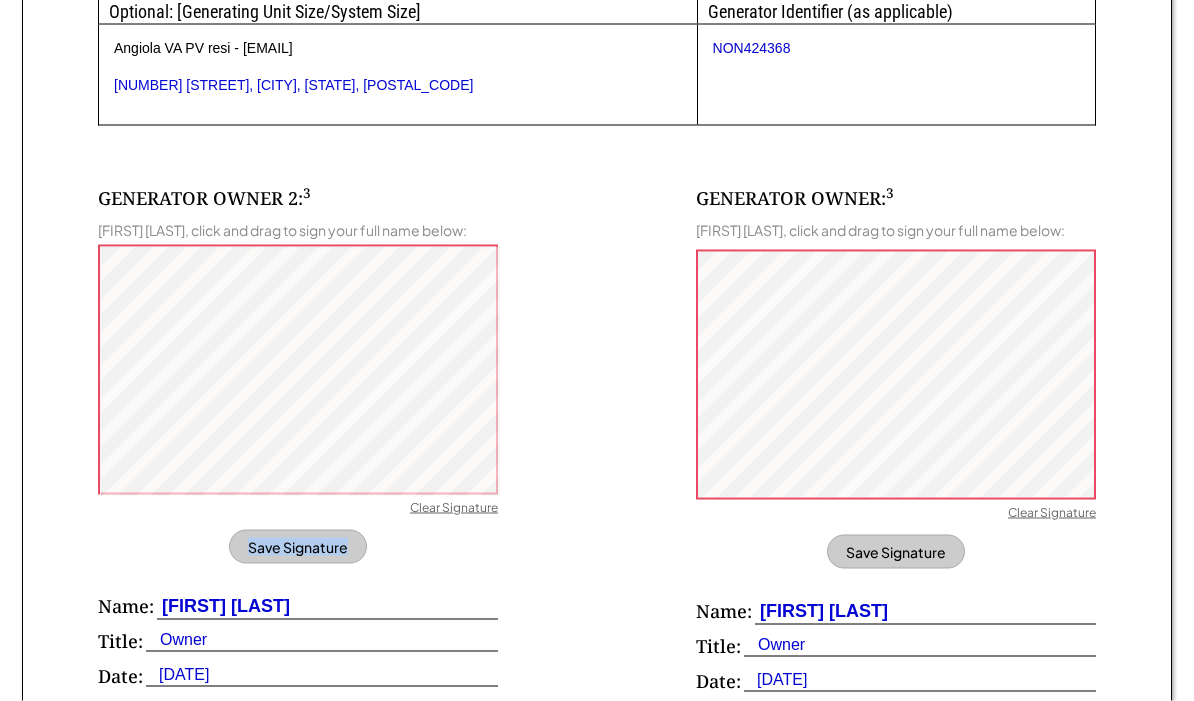 scroll, scrollTop: 1164, scrollLeft: 0, axis: vertical 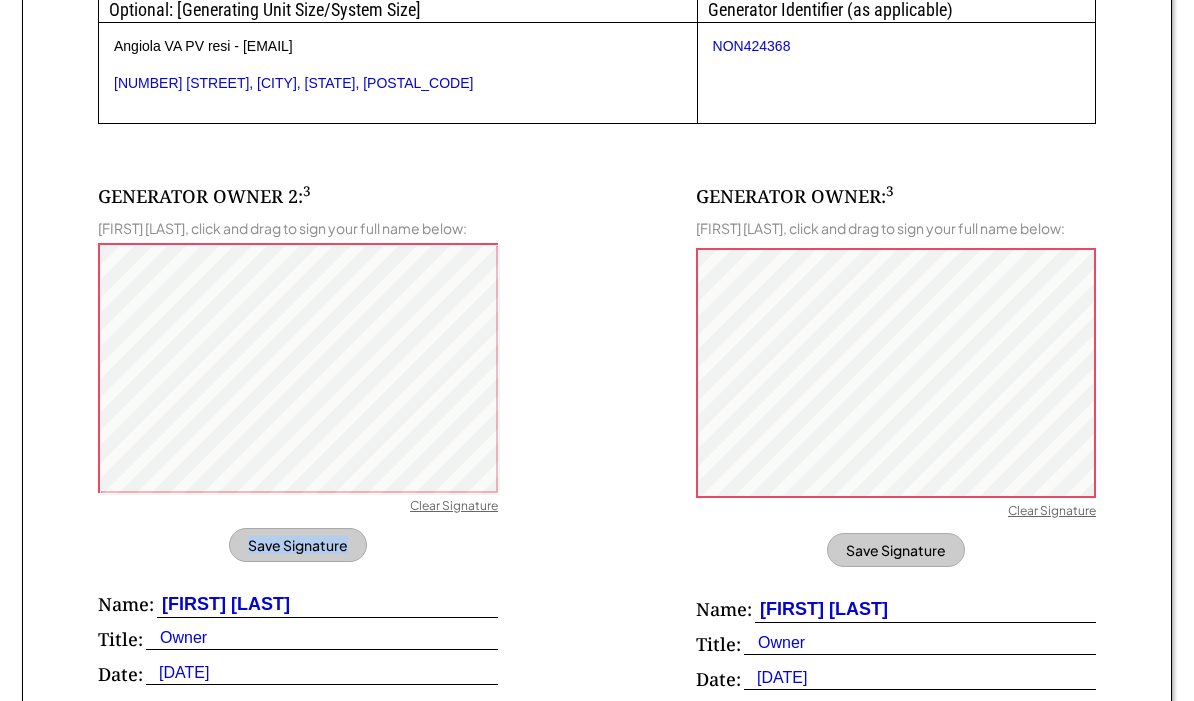 click on "[CITY], [STATE] [POSTAL_CODE]" at bounding box center [298, 440] 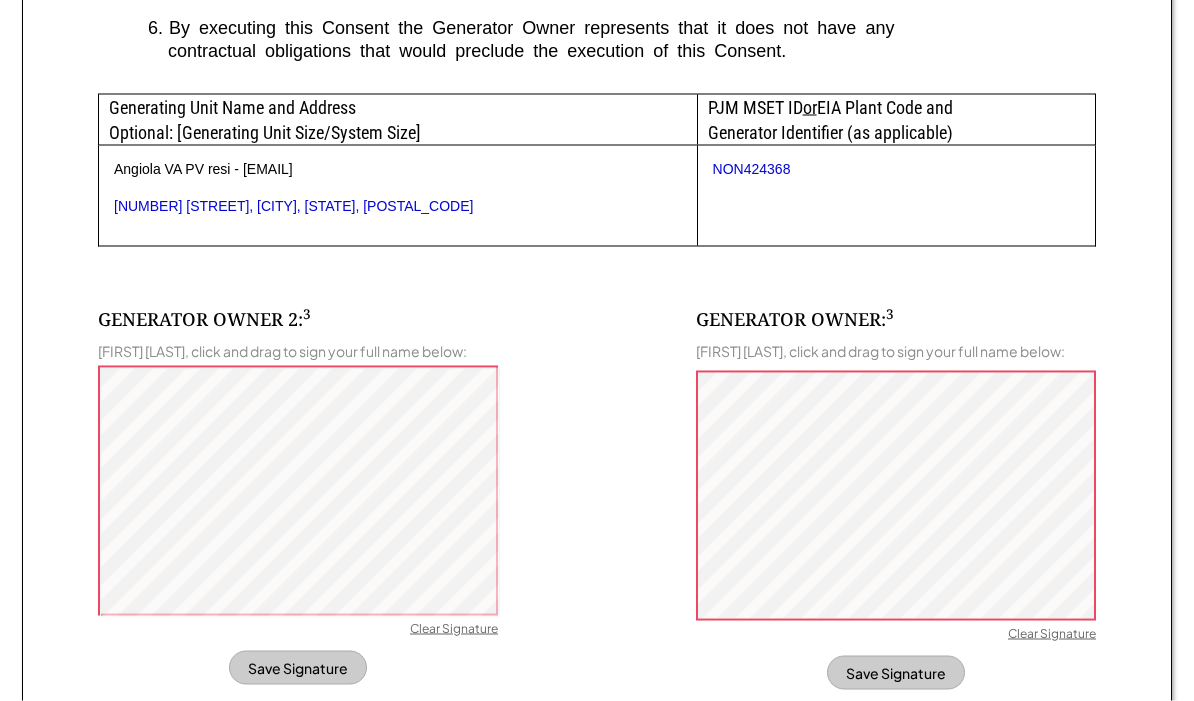scroll, scrollTop: 1040, scrollLeft: 0, axis: vertical 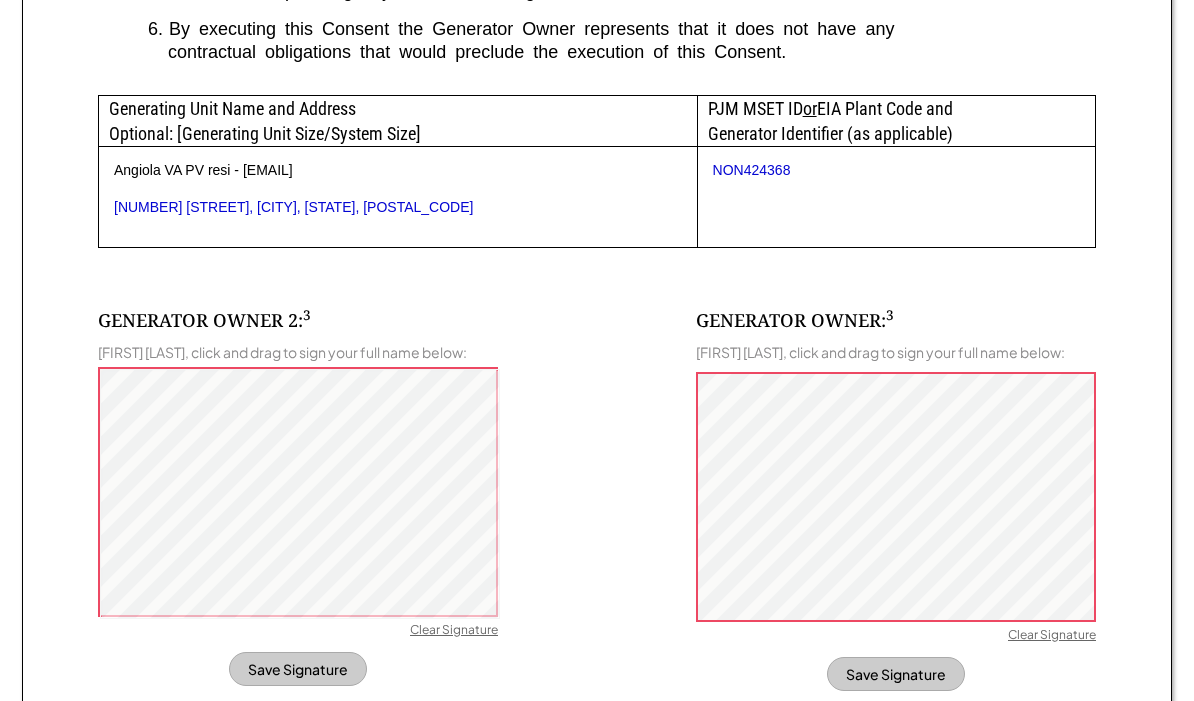 click on "Save Signature" at bounding box center (298, 669) 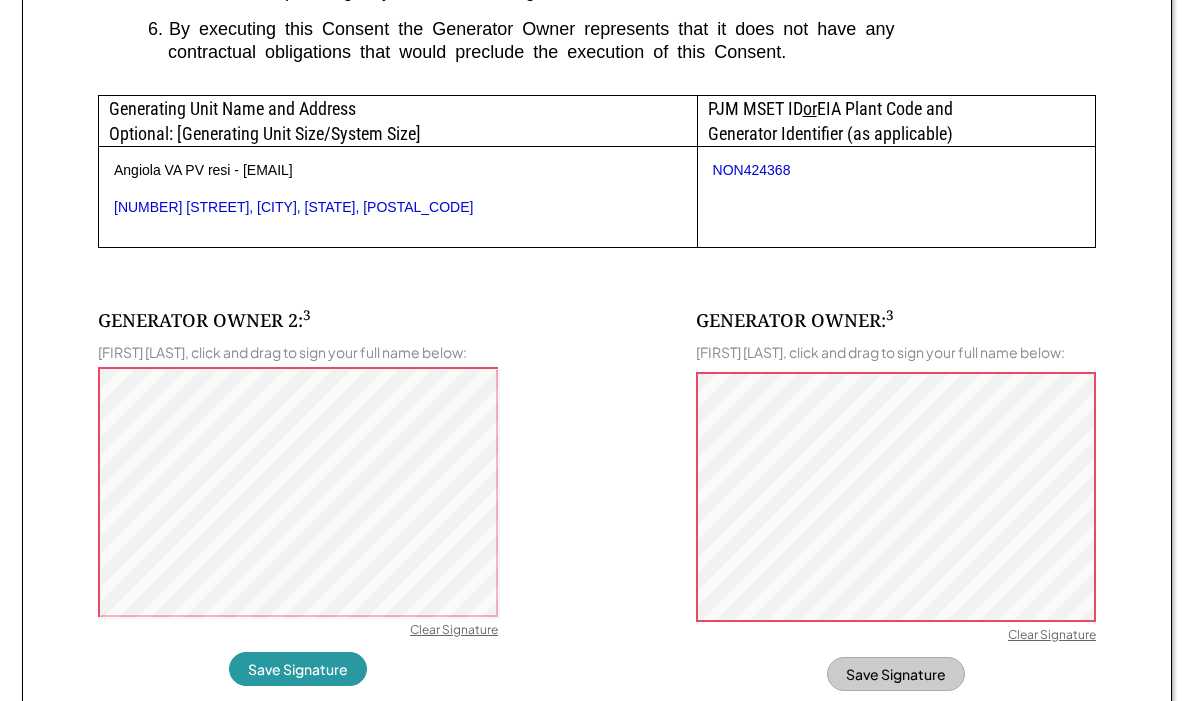 click on "Clear Signature" at bounding box center (454, 632) 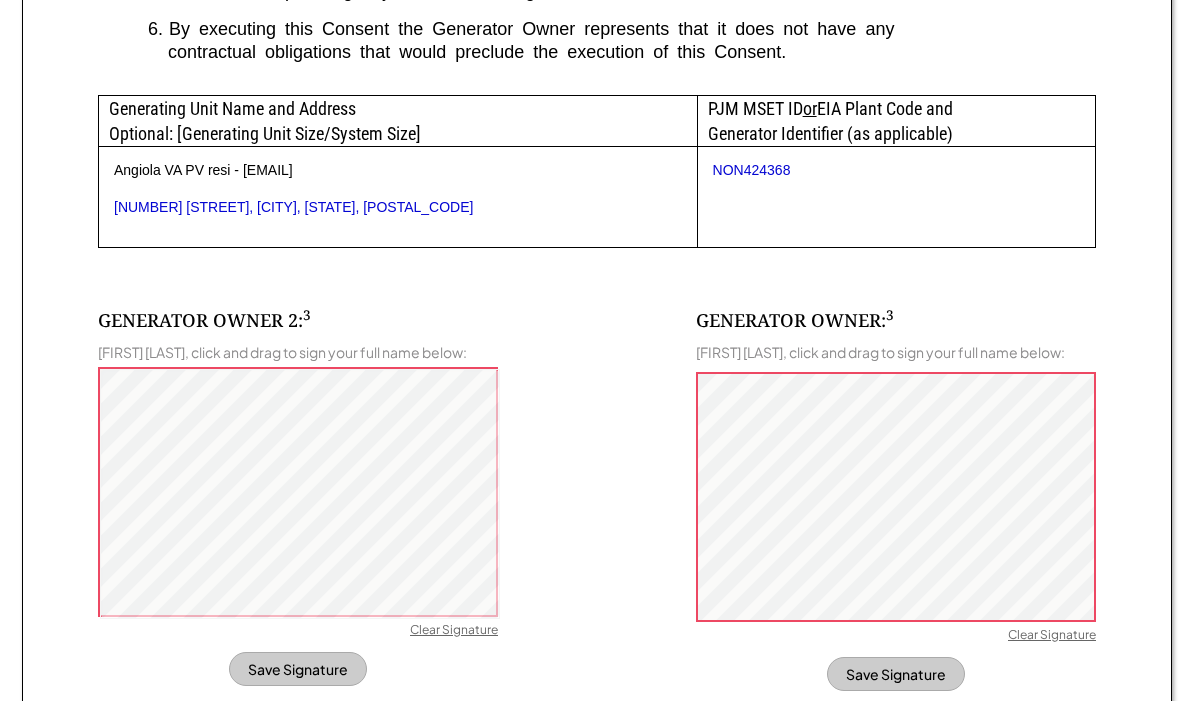 click on "Clear Signature" at bounding box center (454, 632) 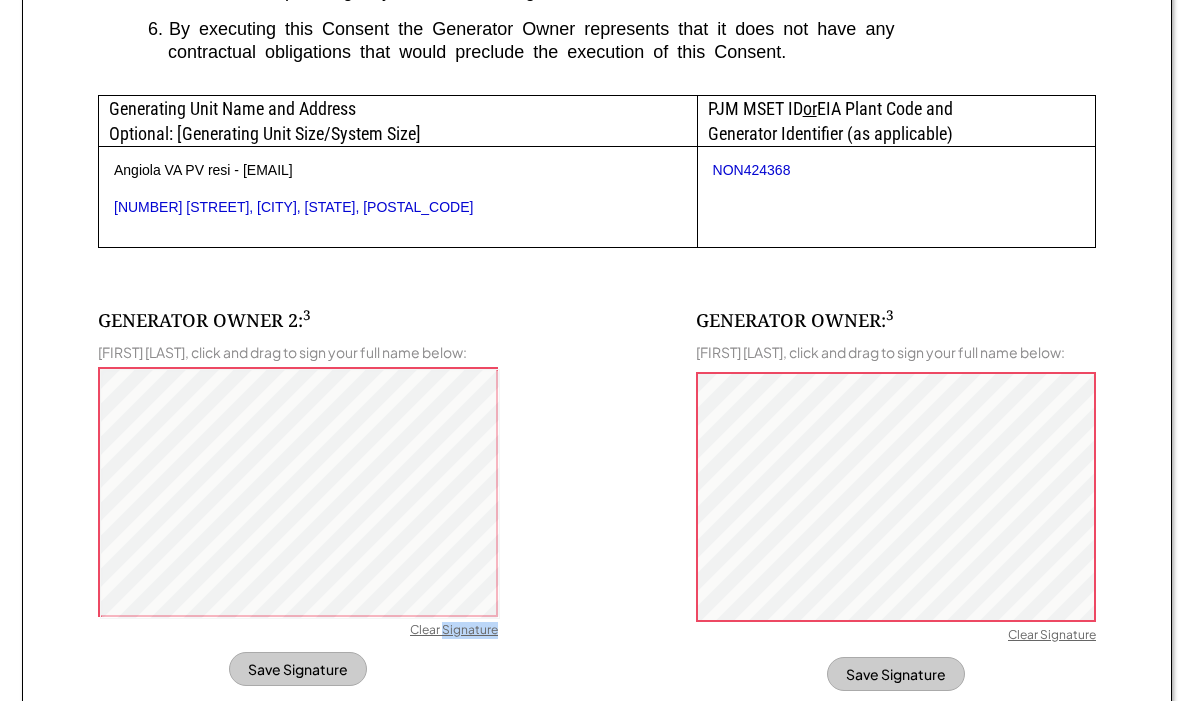 click on "Clear Signature" at bounding box center [454, 632] 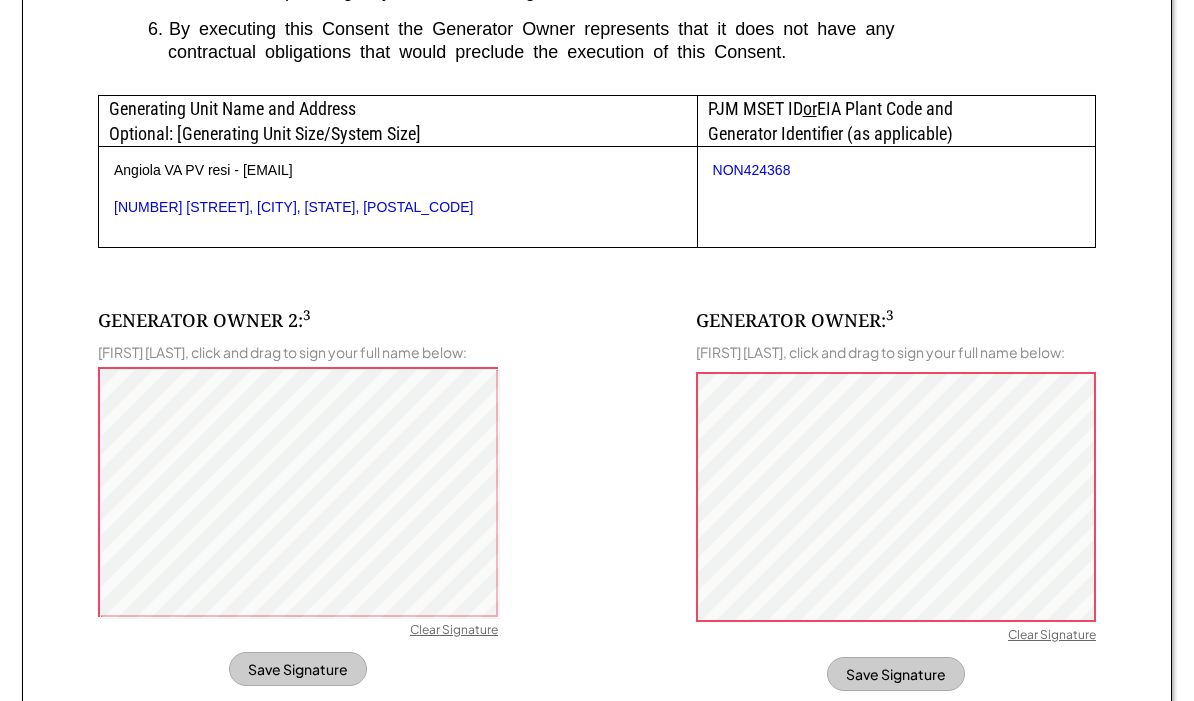 click on "Save Signature" at bounding box center (298, 669) 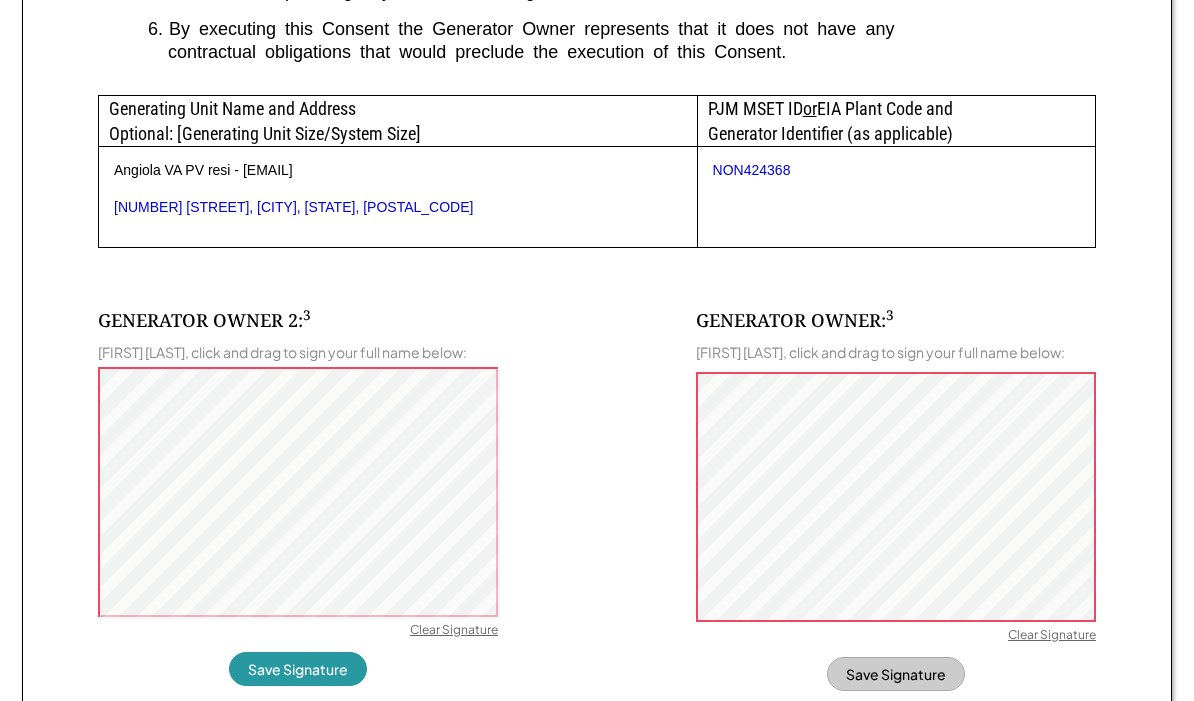 click on "Clear Signature" at bounding box center [454, 632] 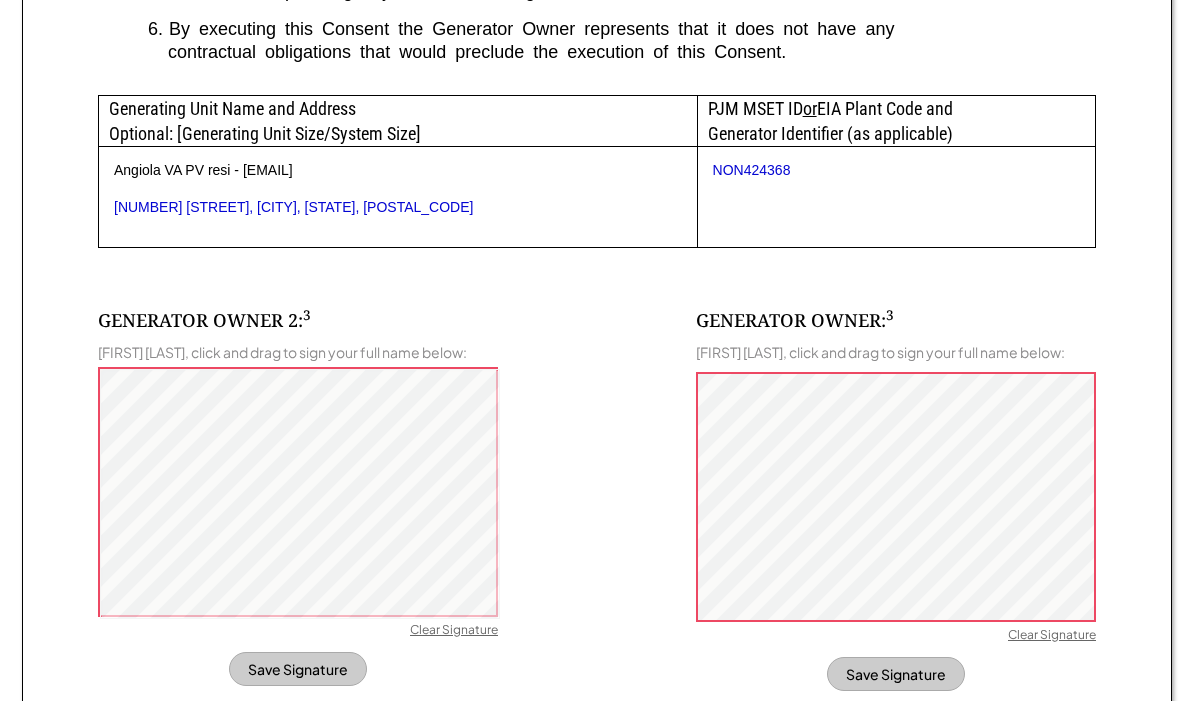 click on "Save Signature" at bounding box center (298, 669) 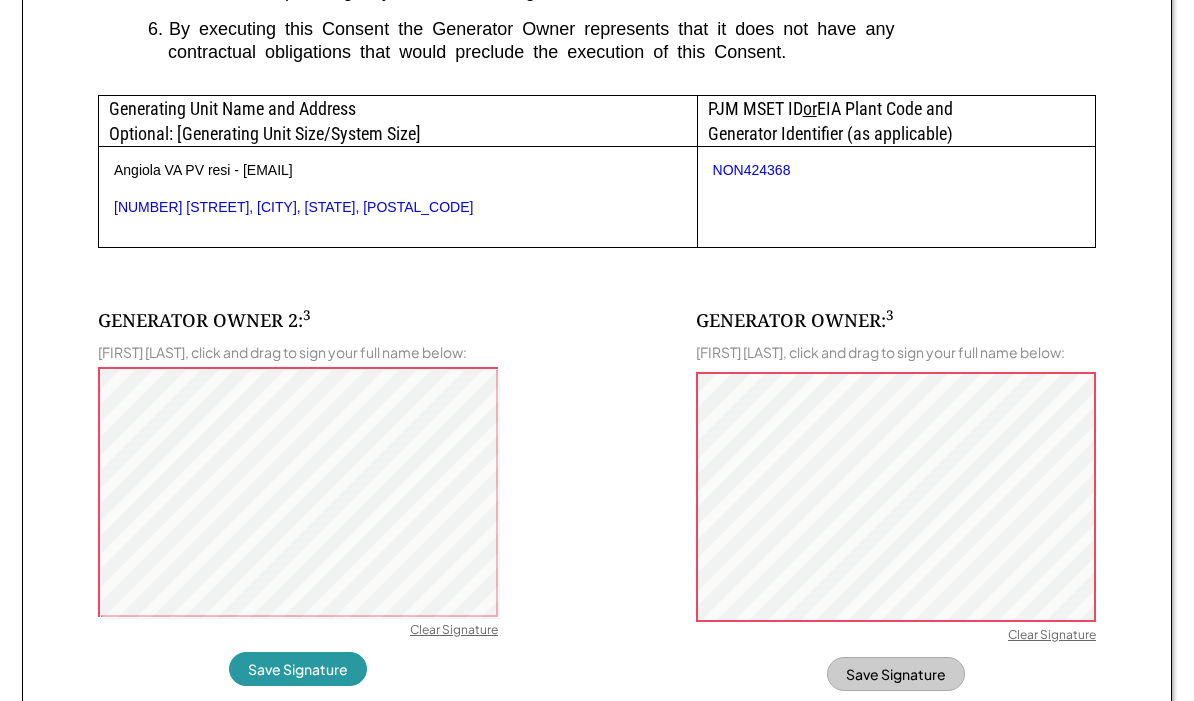 click on "Save Signature" at bounding box center (298, 669) 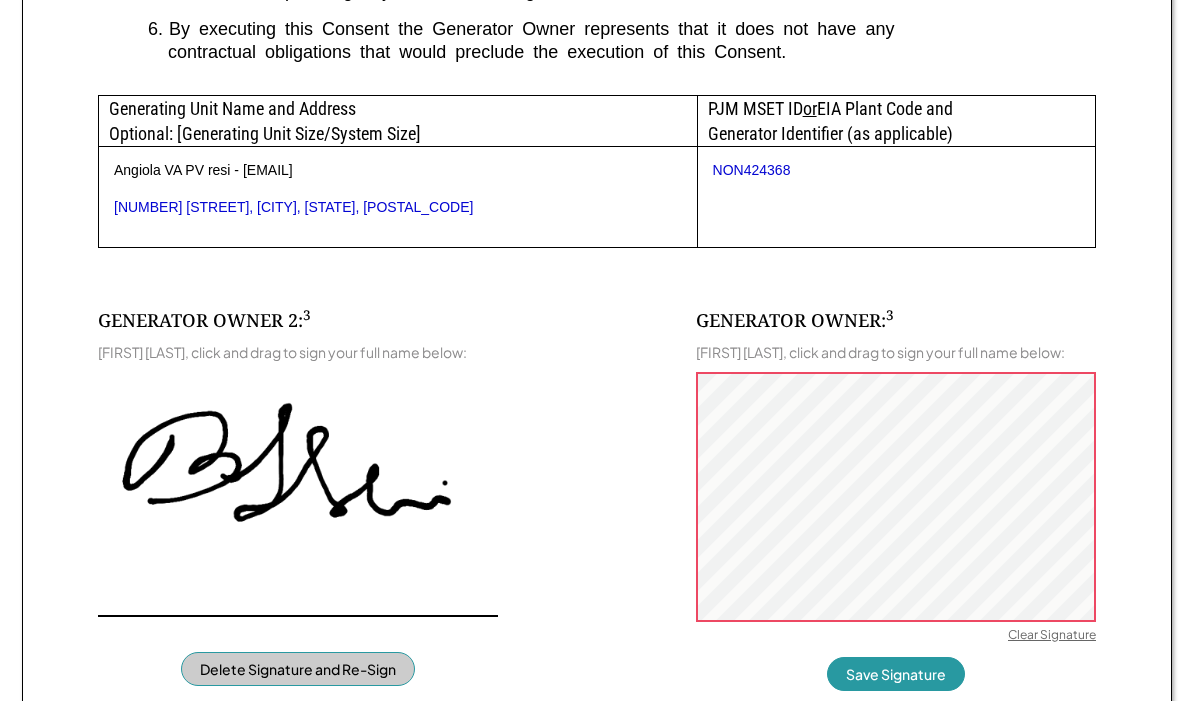 click on "Save Signature" at bounding box center [896, 674] 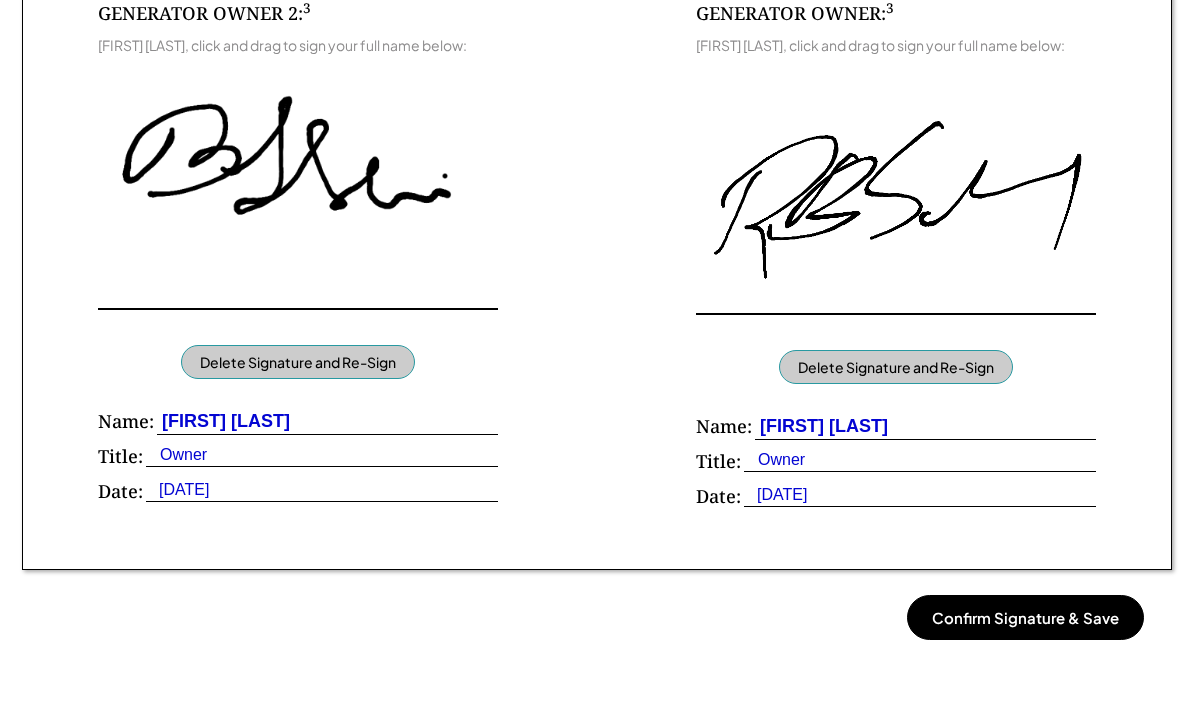 scroll, scrollTop: 1363, scrollLeft: 0, axis: vertical 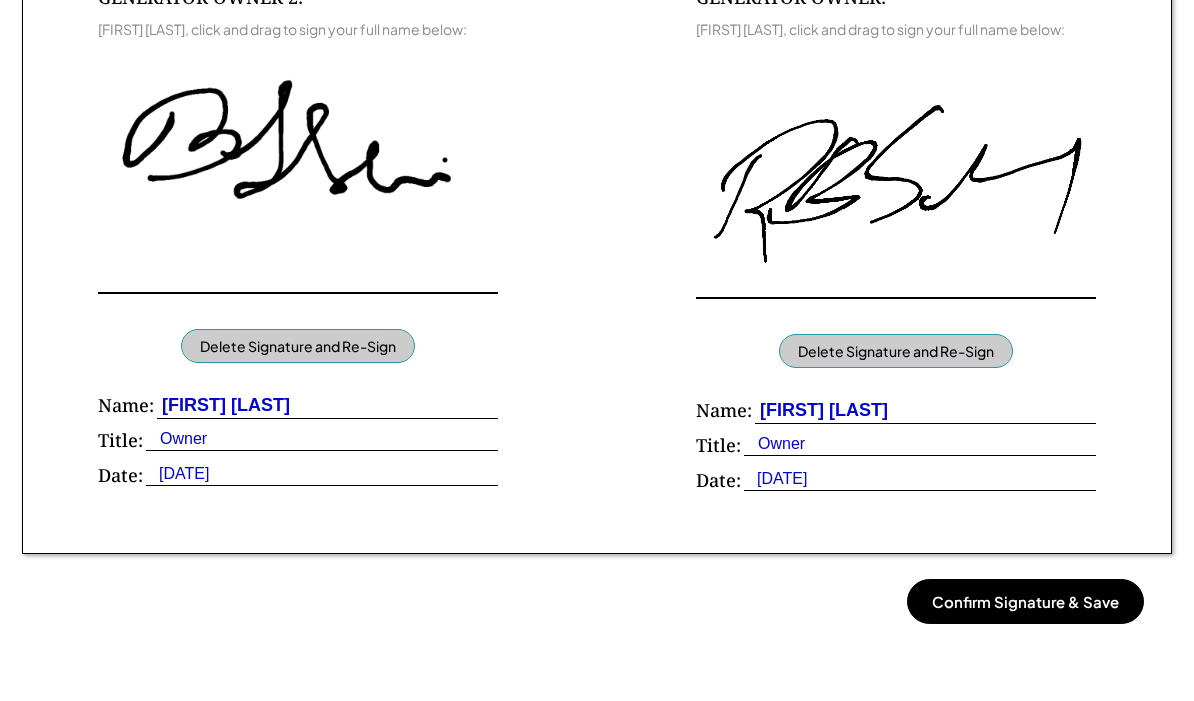 click on "Confirm Signature & Save" at bounding box center (1025, 601) 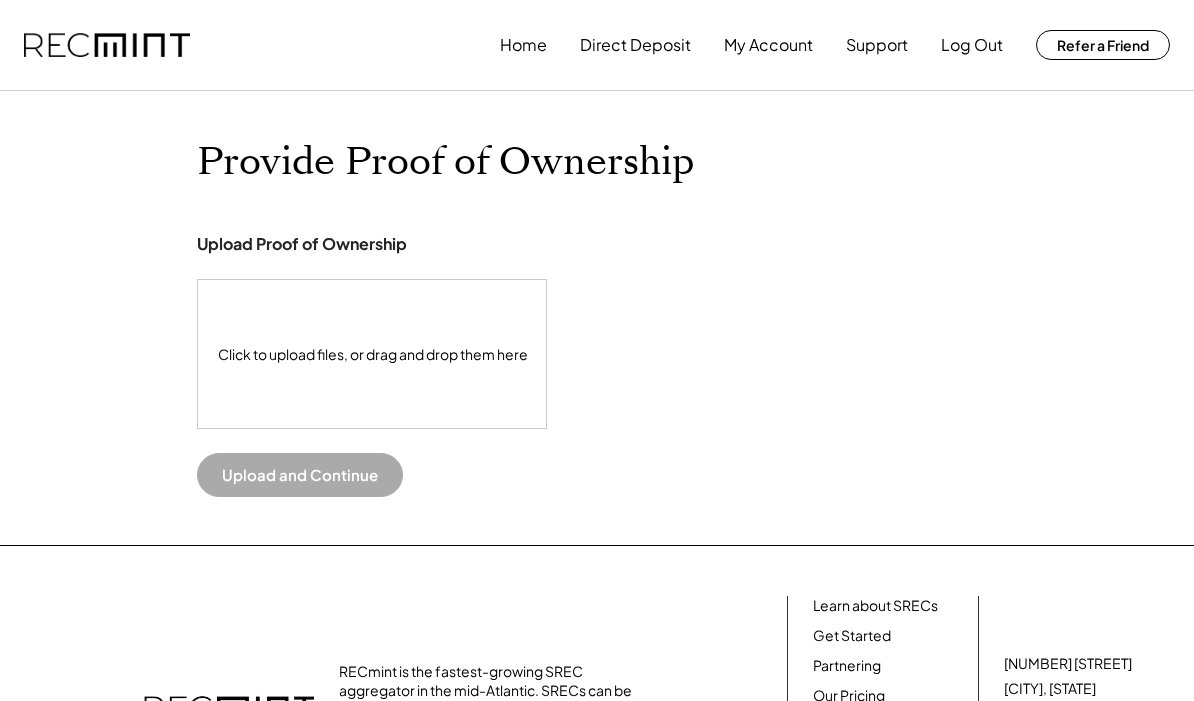 scroll, scrollTop: 0, scrollLeft: 0, axis: both 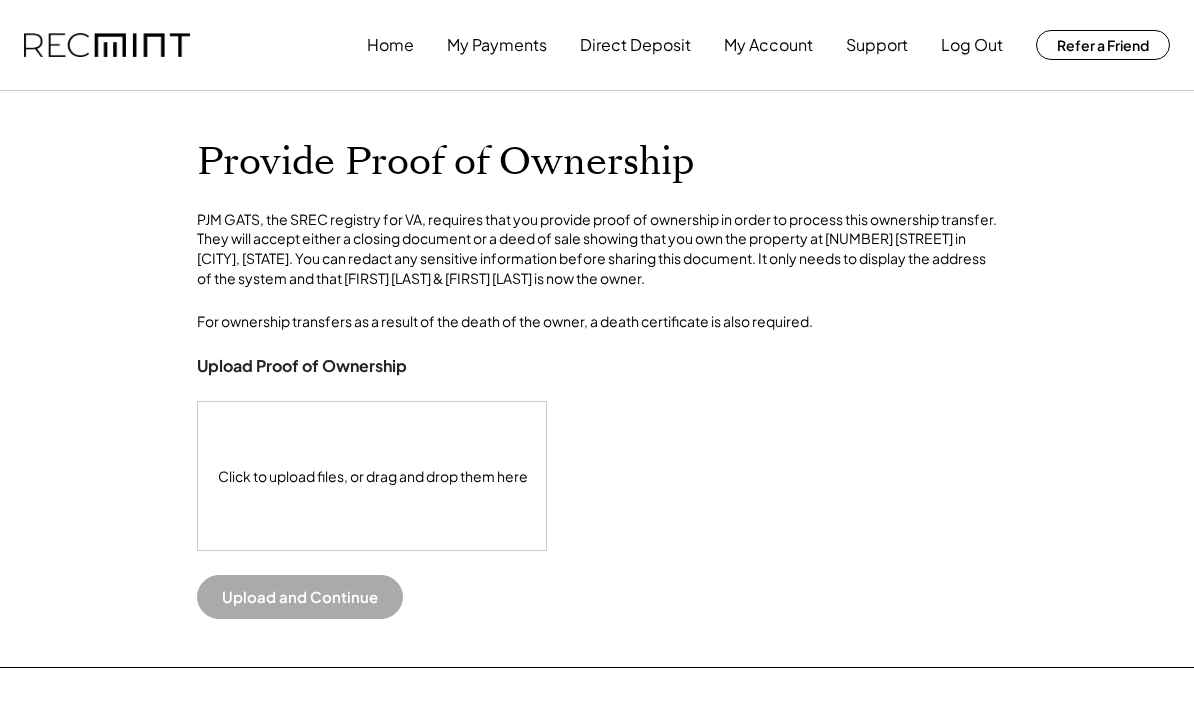 click on "Log Out" at bounding box center (972, 45) 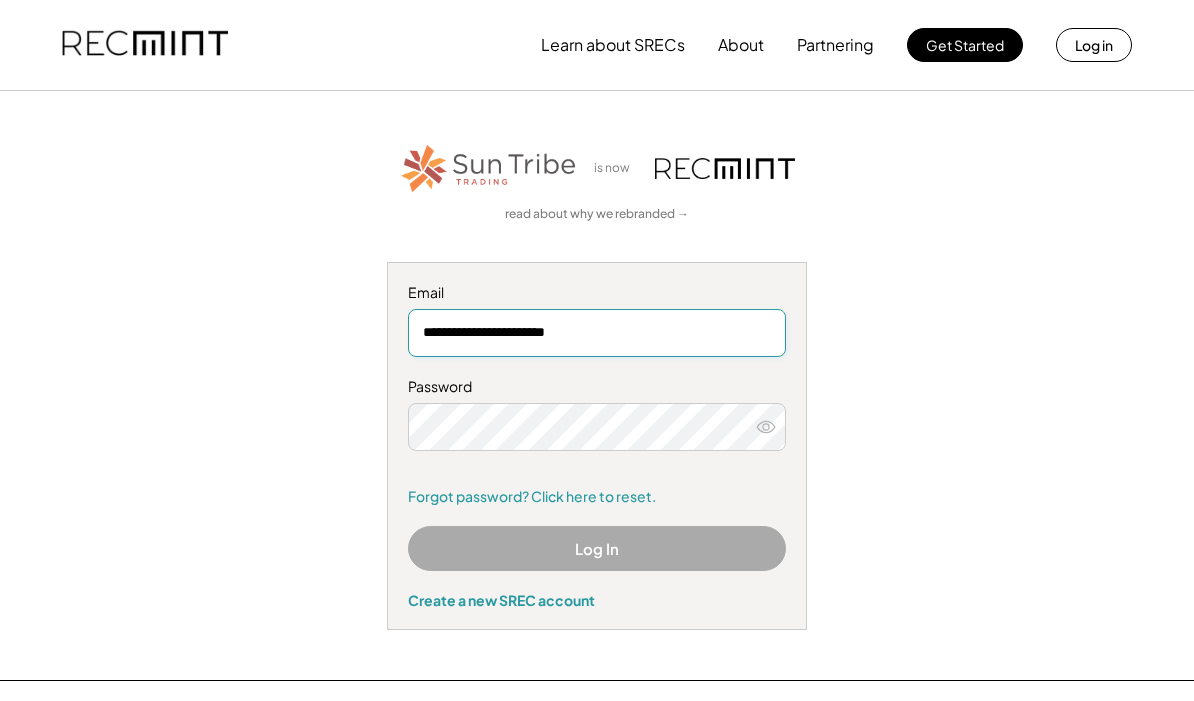 scroll, scrollTop: 0, scrollLeft: 0, axis: both 